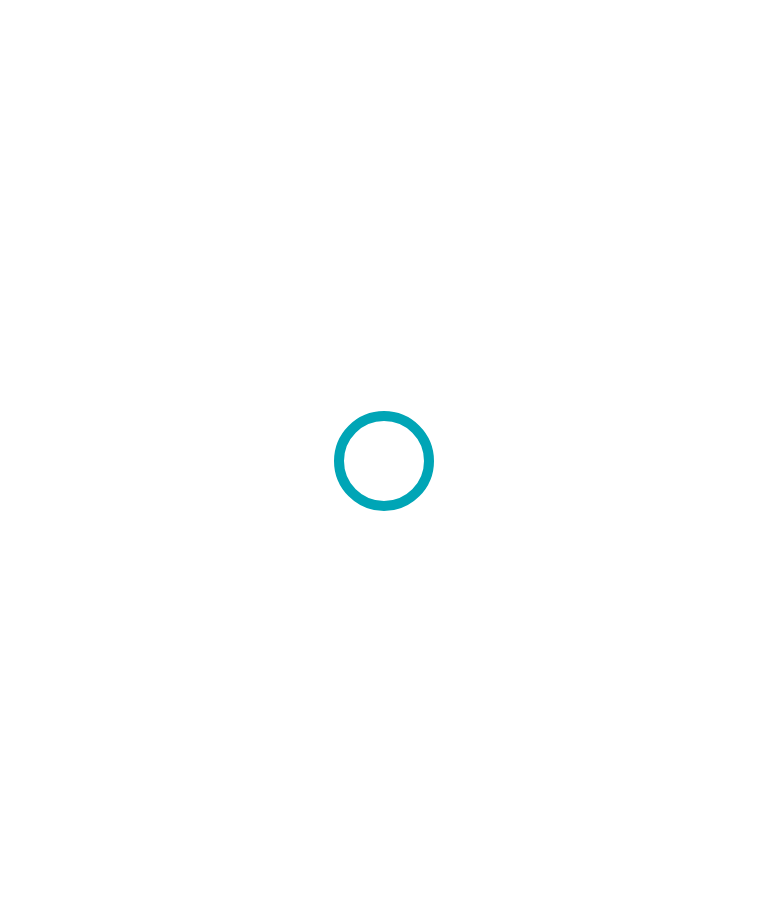 scroll, scrollTop: 0, scrollLeft: 0, axis: both 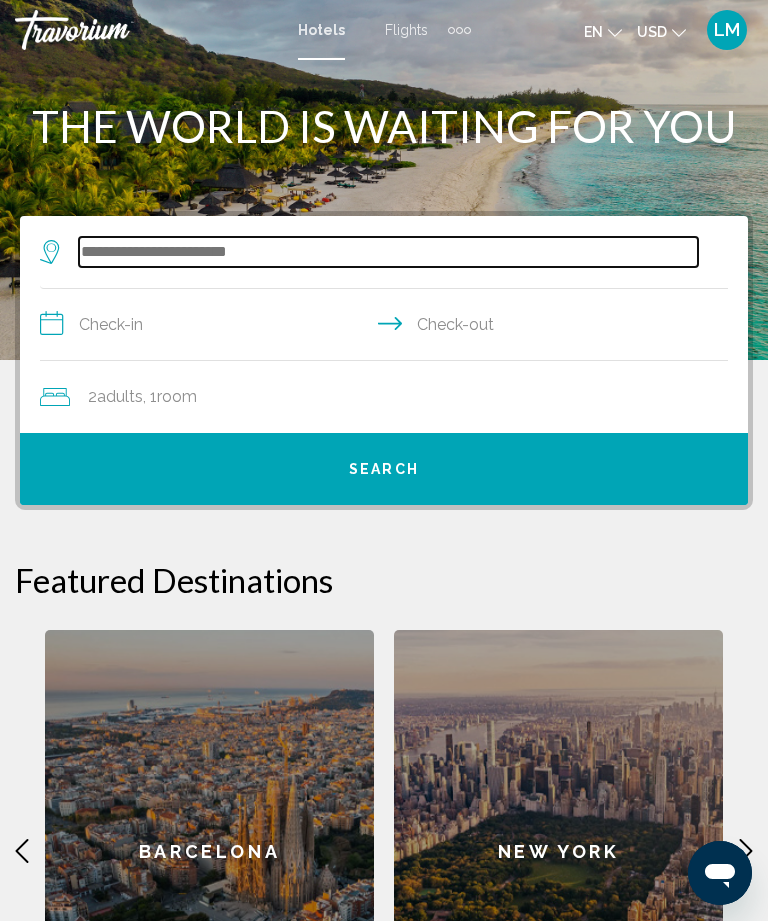 click at bounding box center (388, 252) 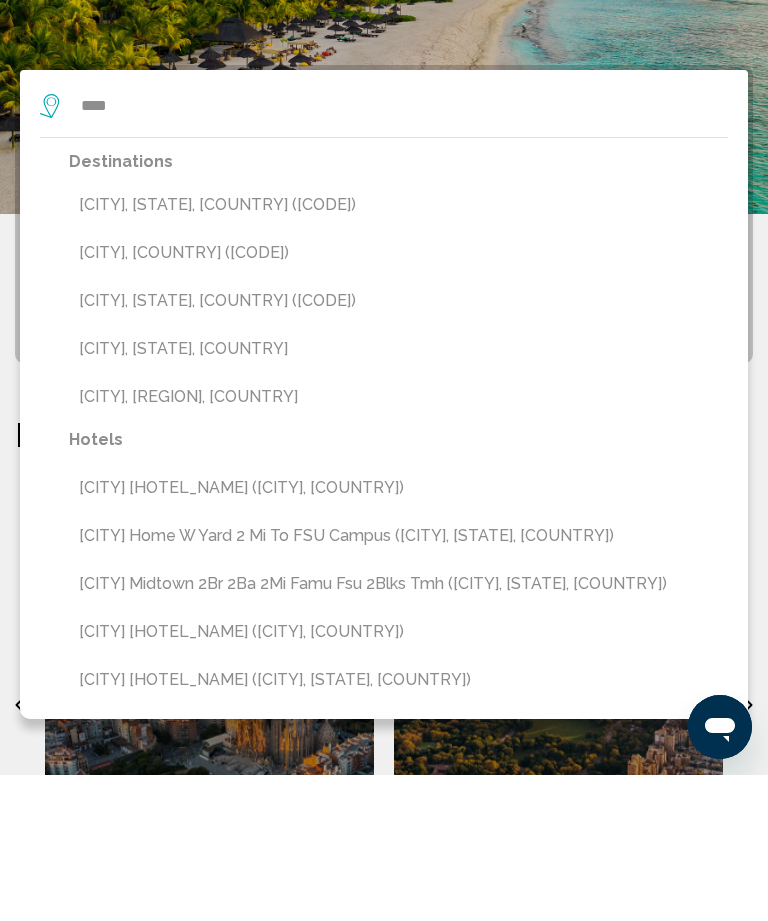 click on "[CITY], [STATE], [COUNTRY] ([CODE])" at bounding box center (398, 351) 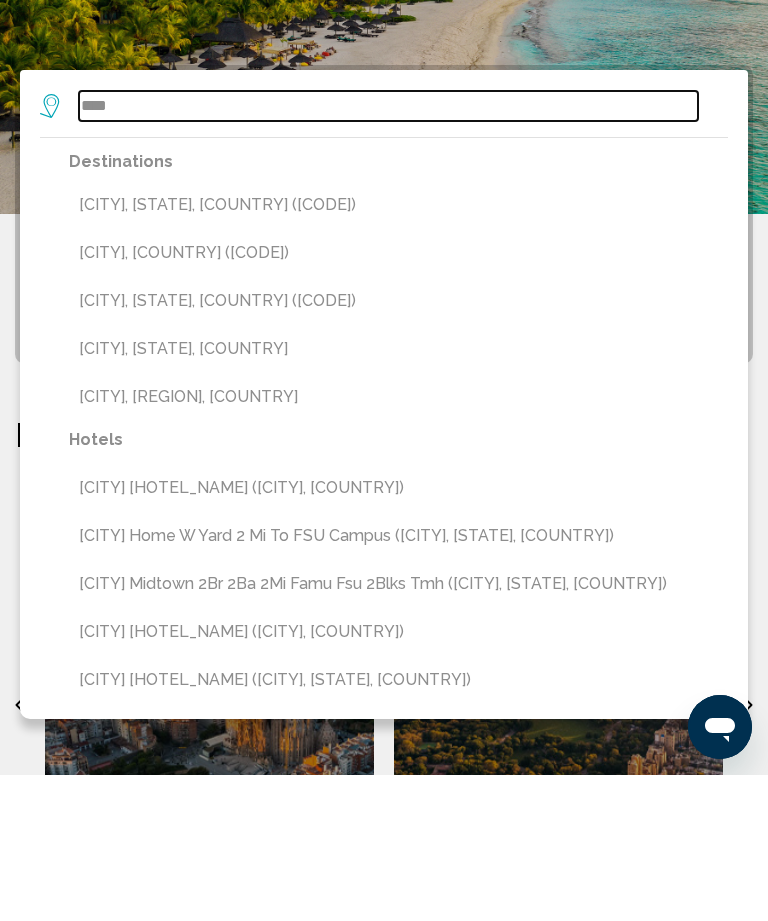 type on "**********" 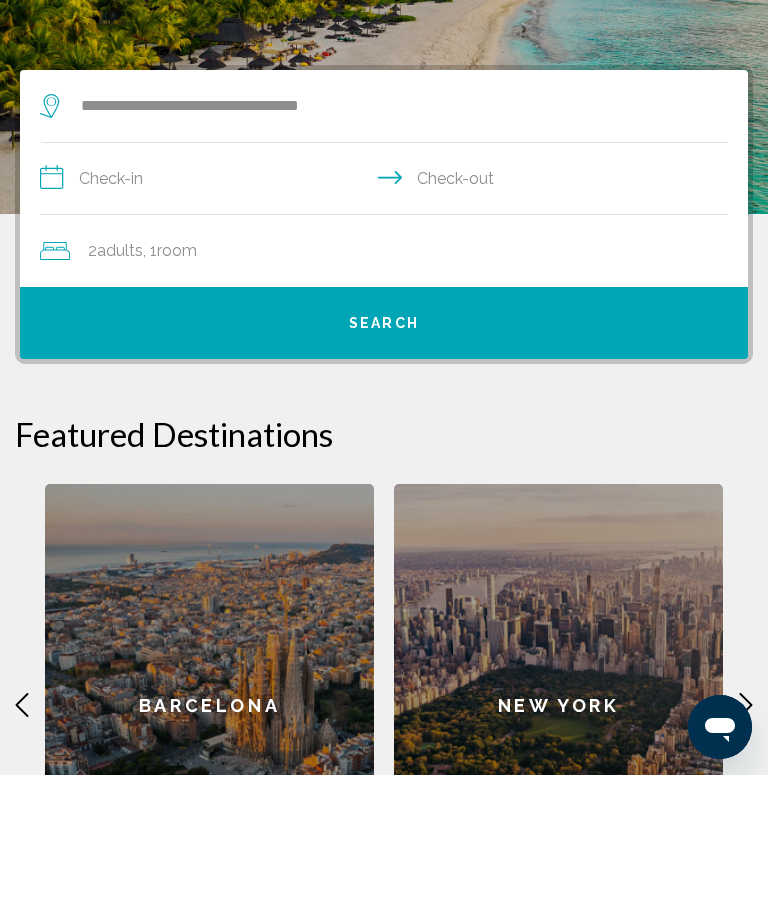 click on "**********" at bounding box center [388, 327] 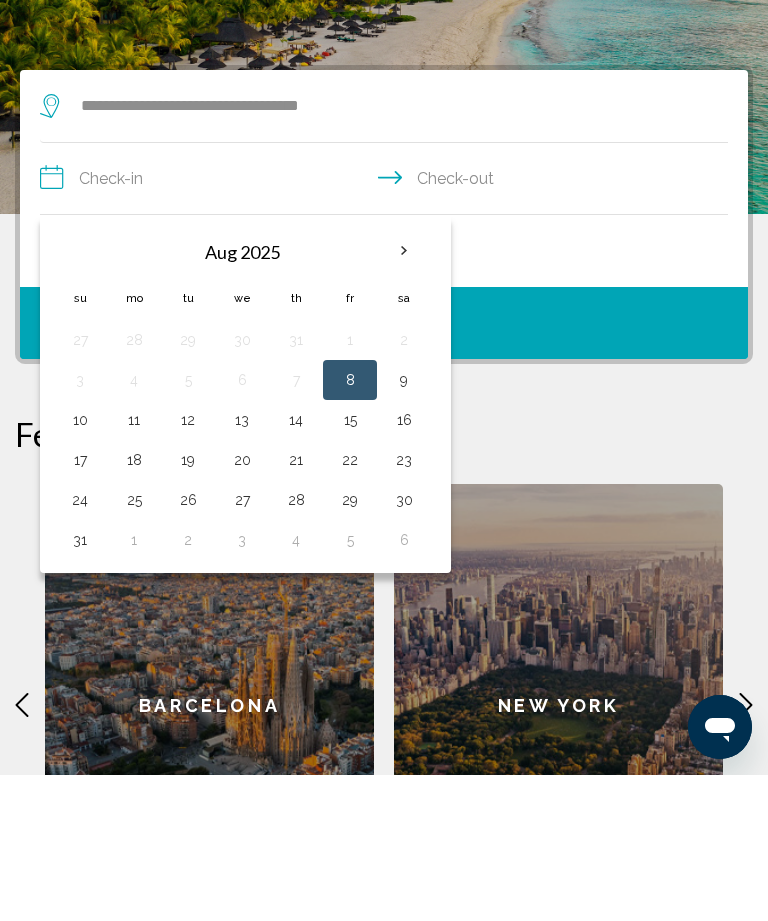 scroll, scrollTop: 146, scrollLeft: 0, axis: vertical 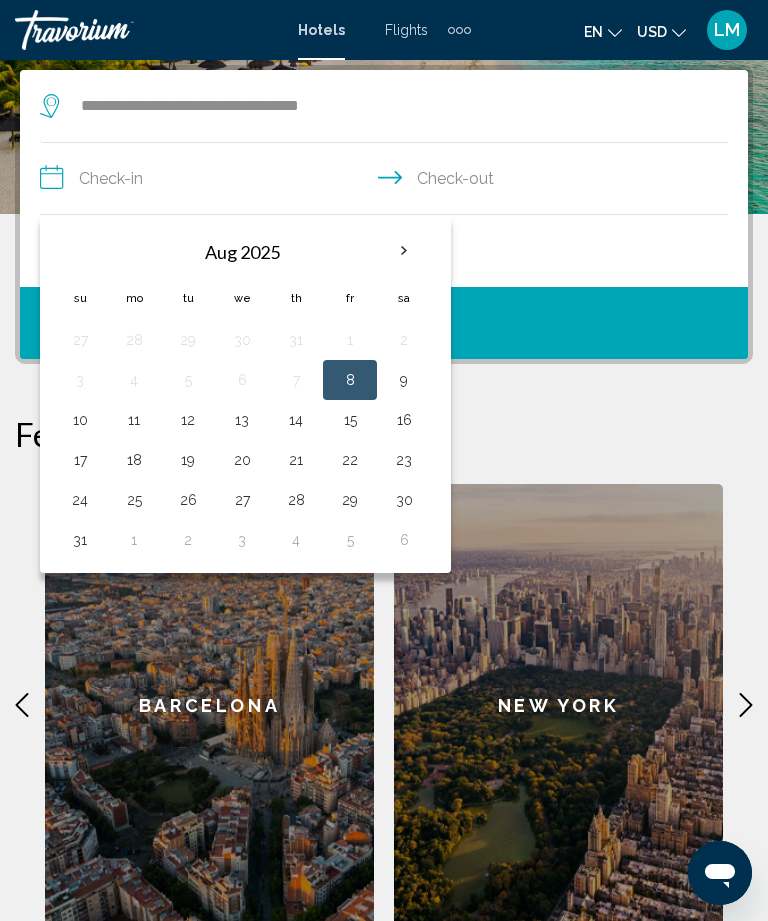 click on "15" at bounding box center [350, 420] 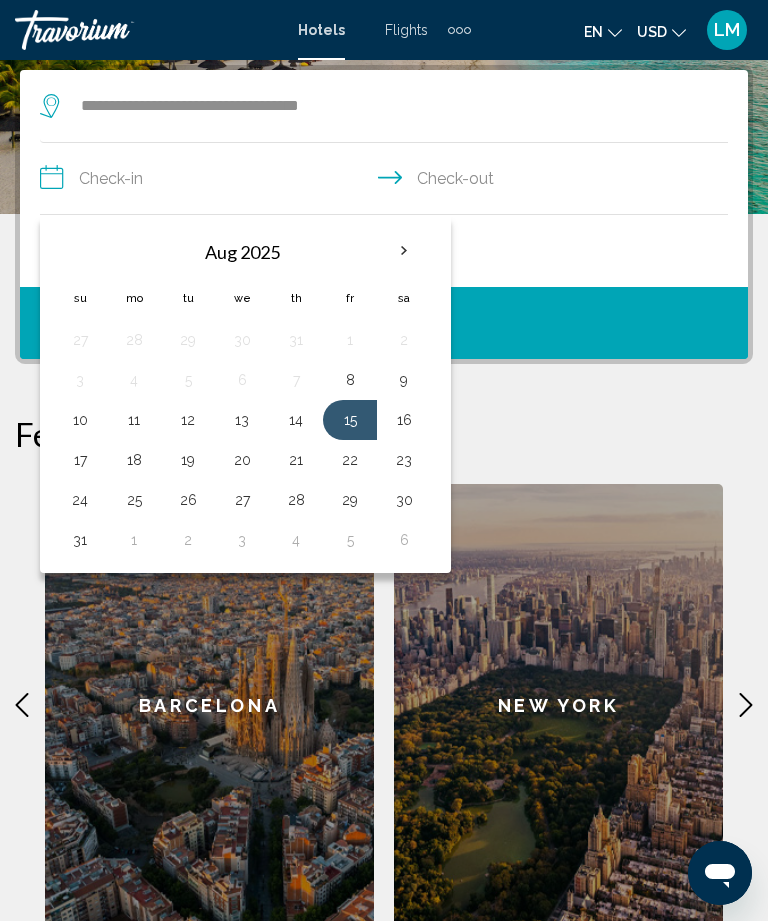 click on "25" at bounding box center [134, 500] 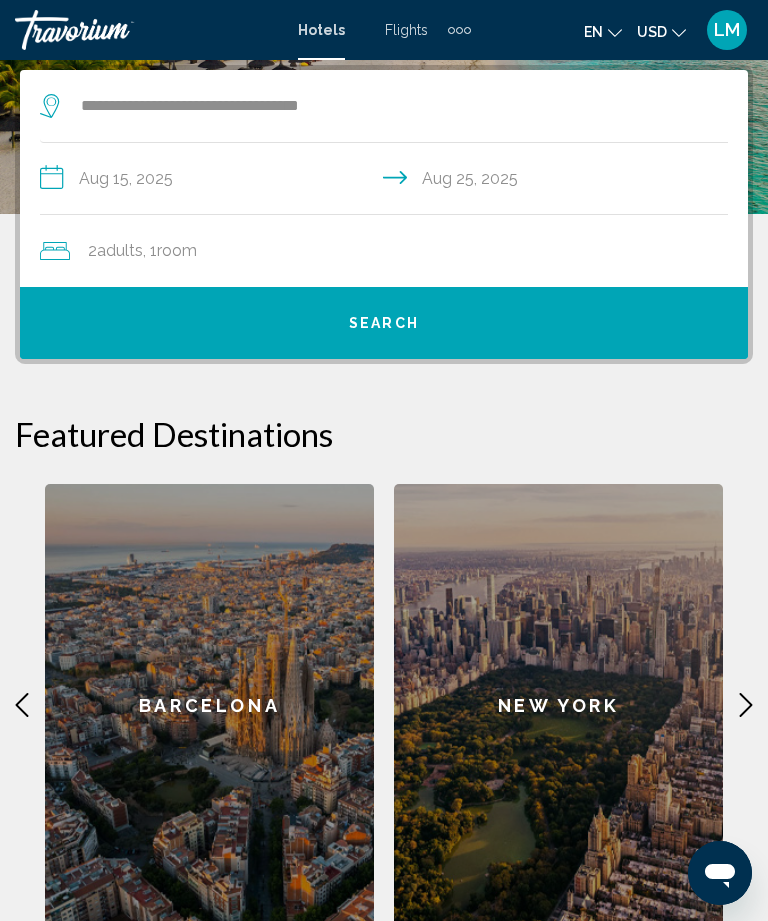 type on "**********" 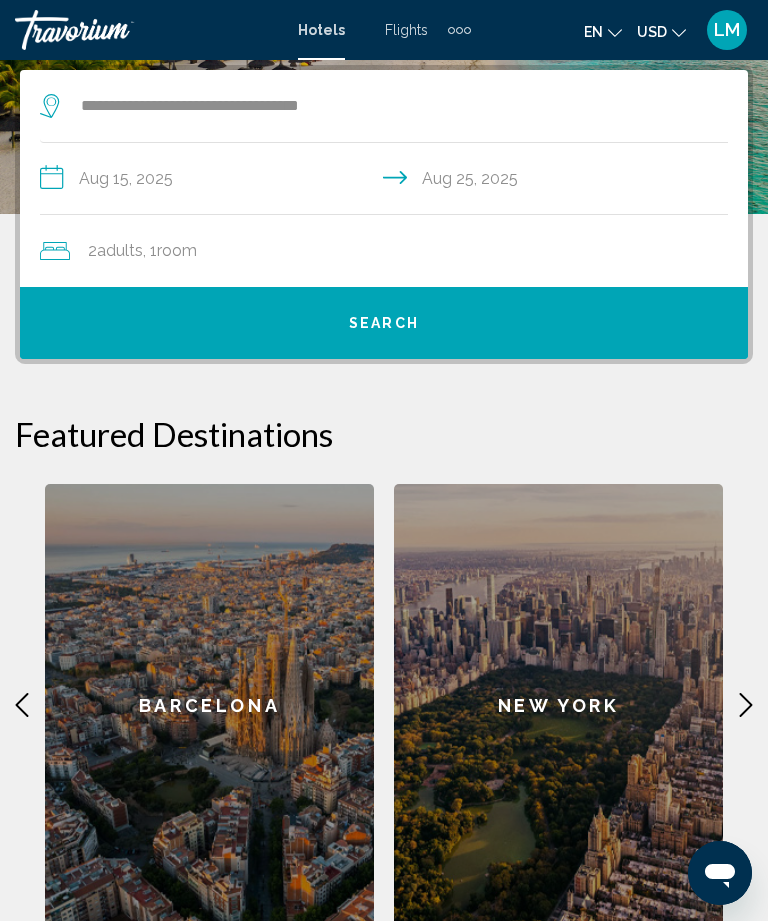 click on "Search" at bounding box center (384, 323) 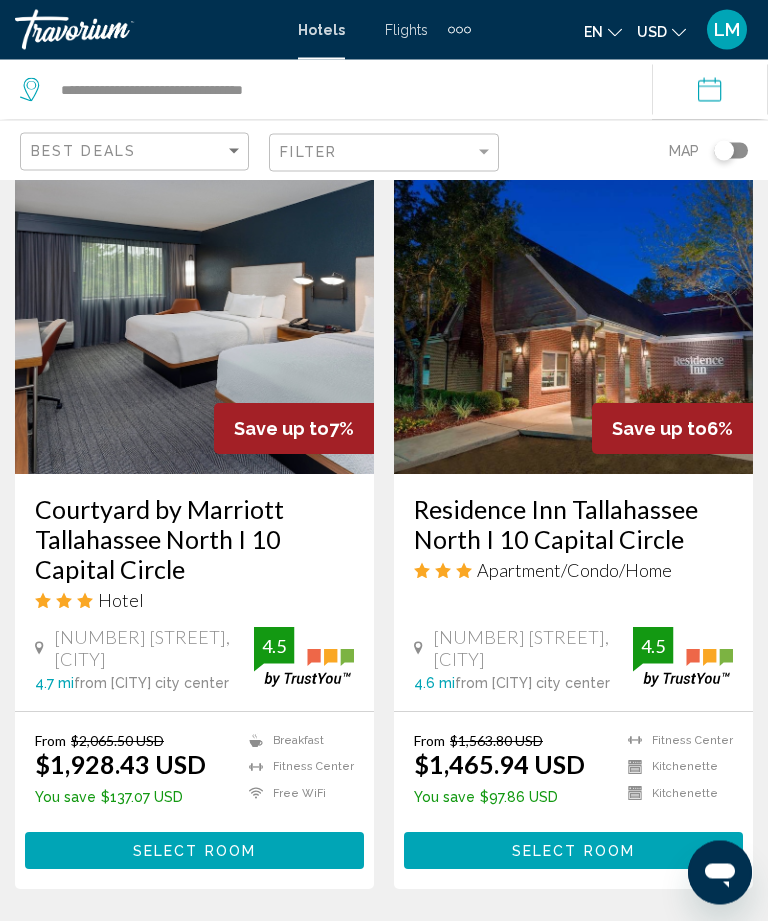 scroll, scrollTop: 3913, scrollLeft: 0, axis: vertical 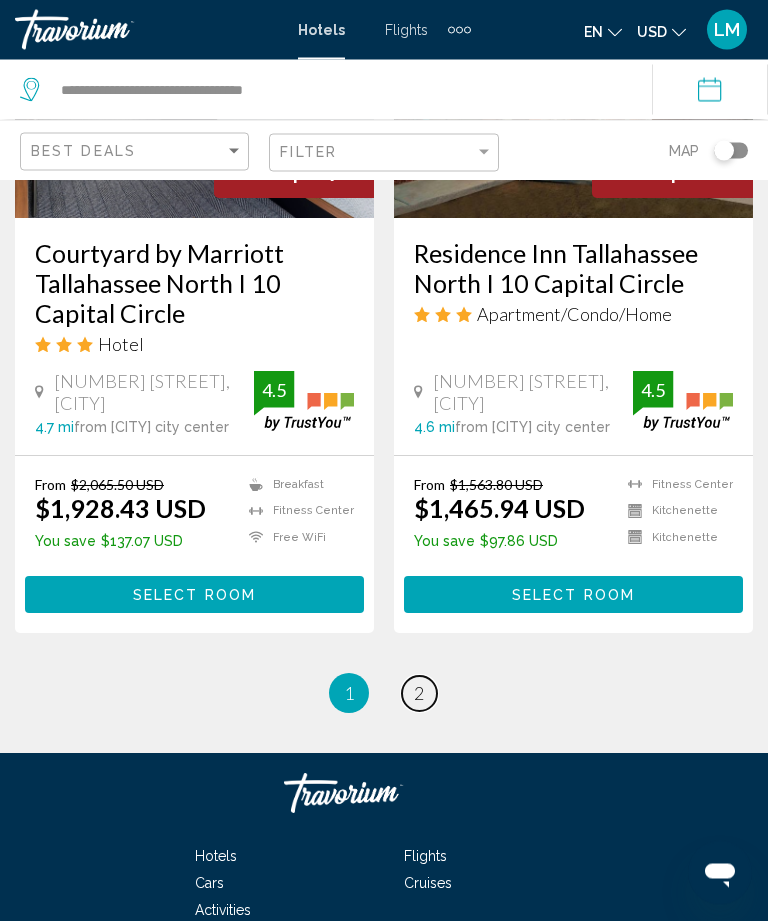 click on "2" at bounding box center [419, 694] 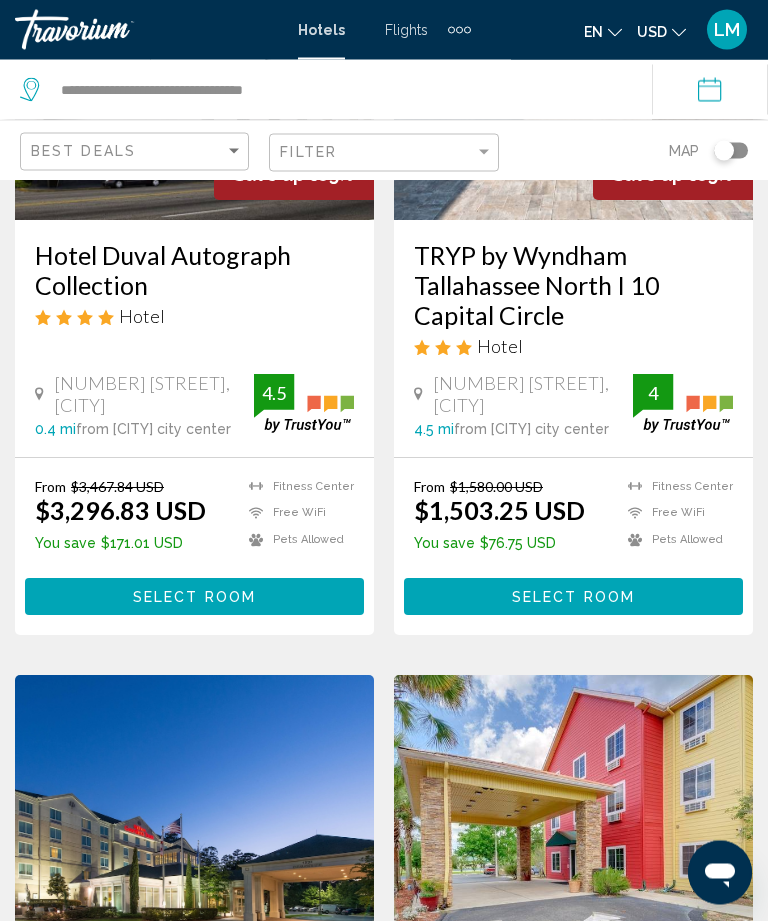 scroll, scrollTop: 350, scrollLeft: 0, axis: vertical 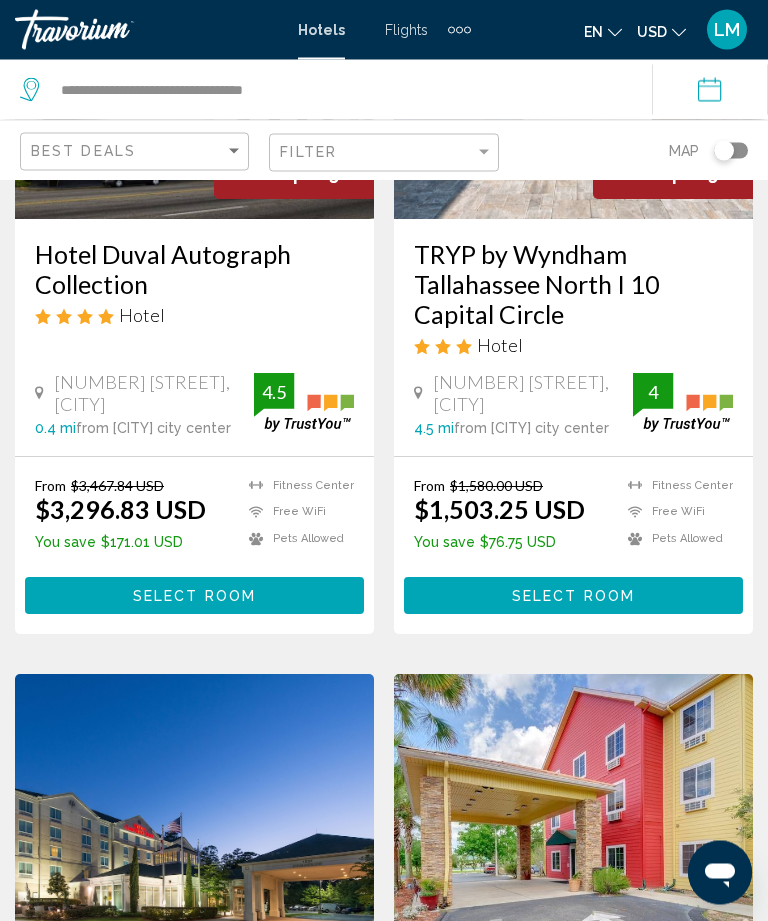 click on "TRYP by Wyndham Tallahassee North I 10 Capital Circle" at bounding box center [573, 285] 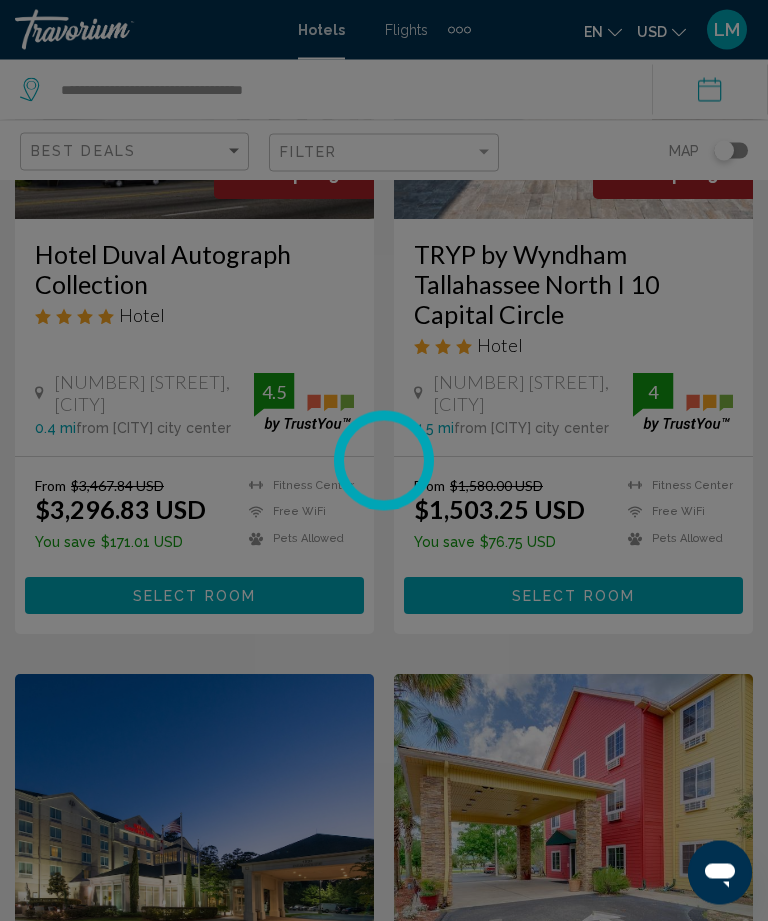 scroll, scrollTop: 351, scrollLeft: 0, axis: vertical 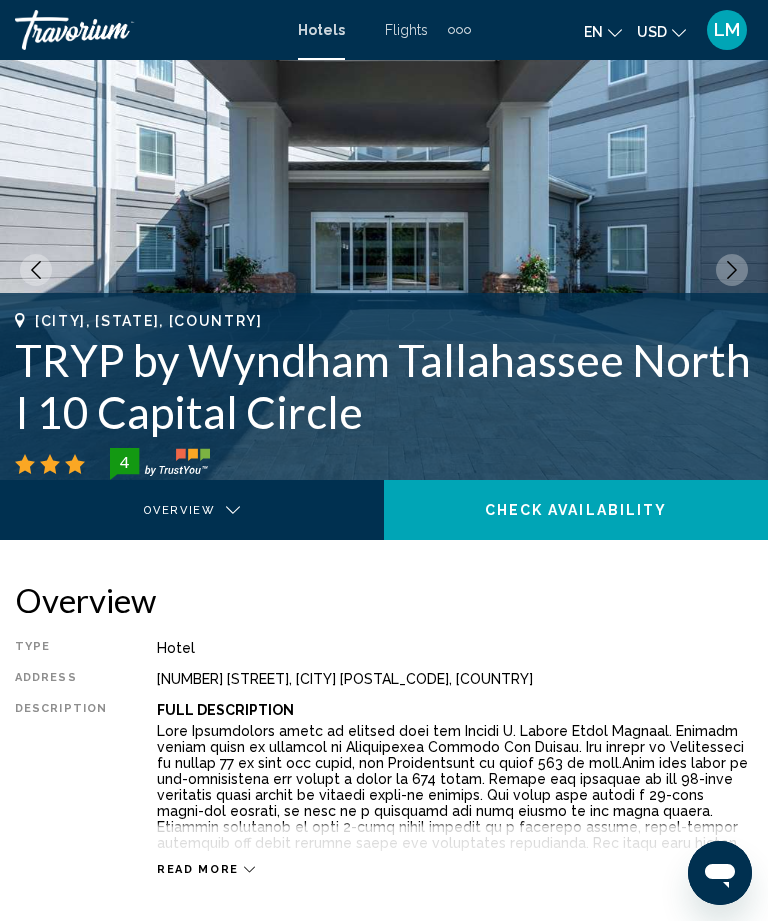 click 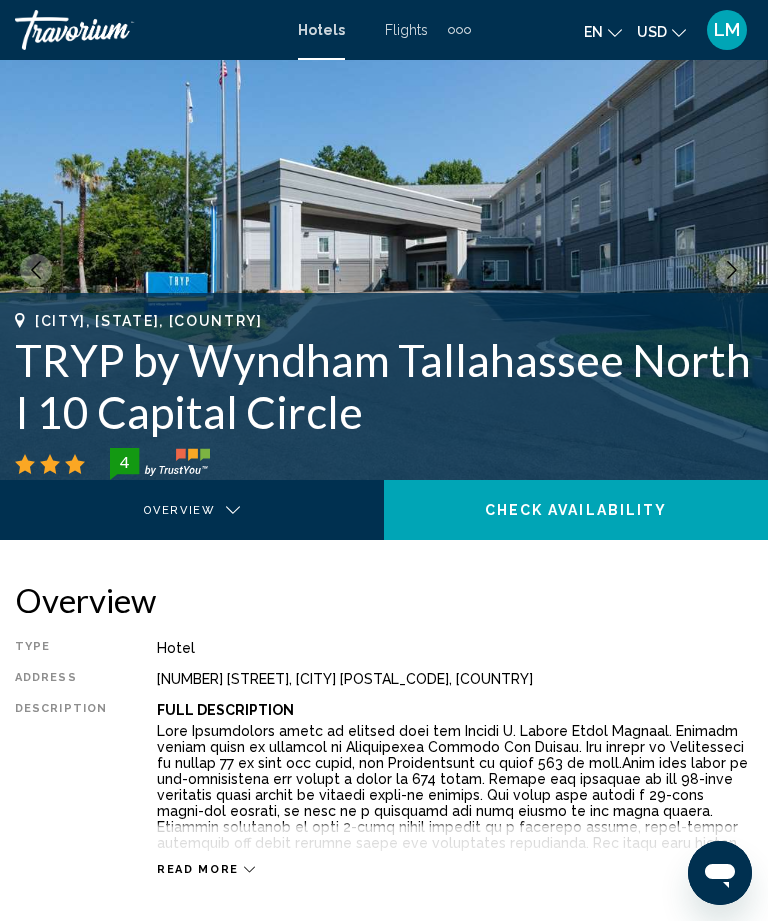 click 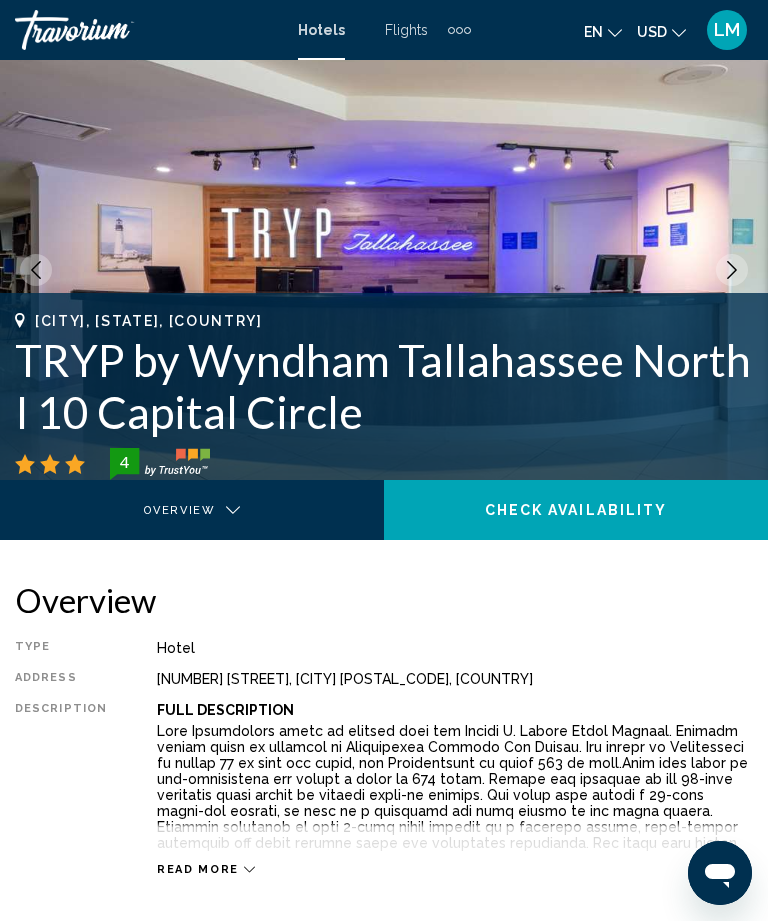 click at bounding box center [732, 270] 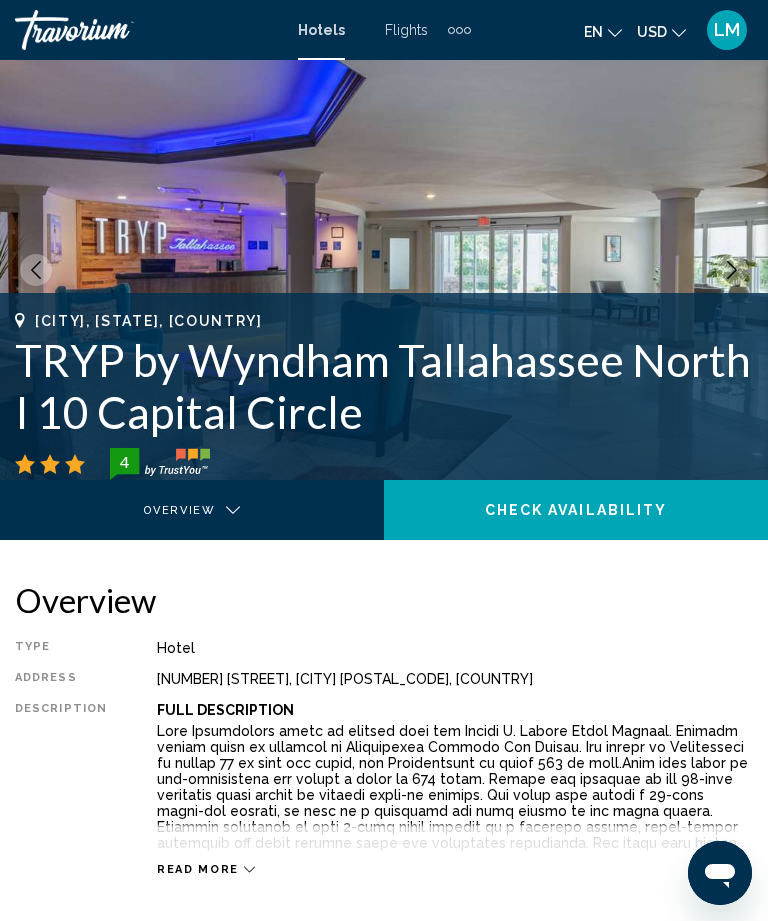 click 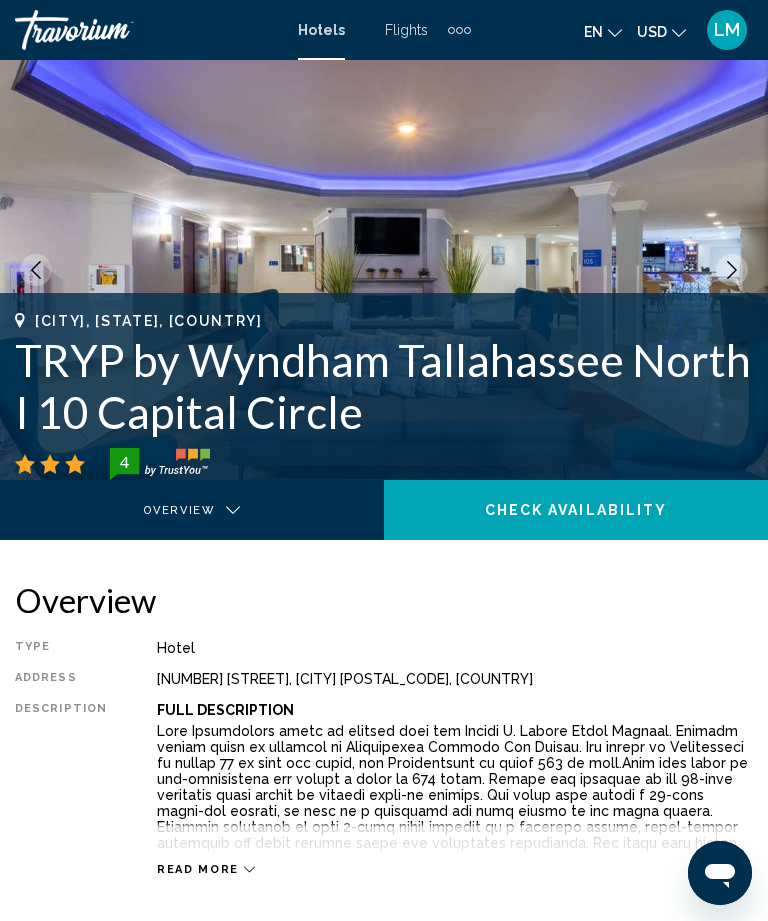 click 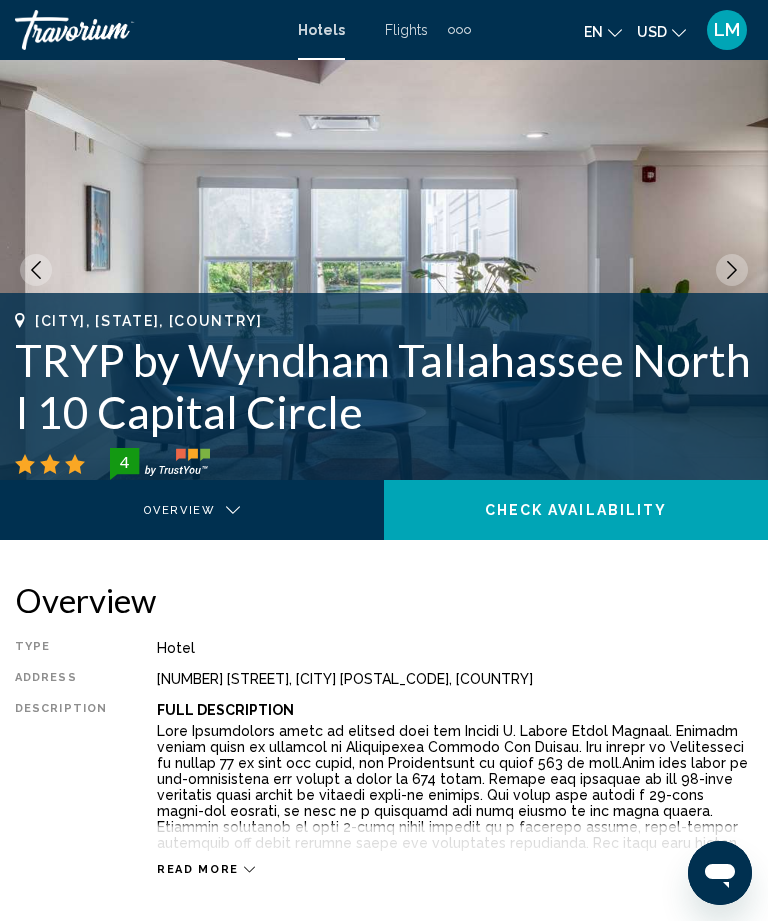 click 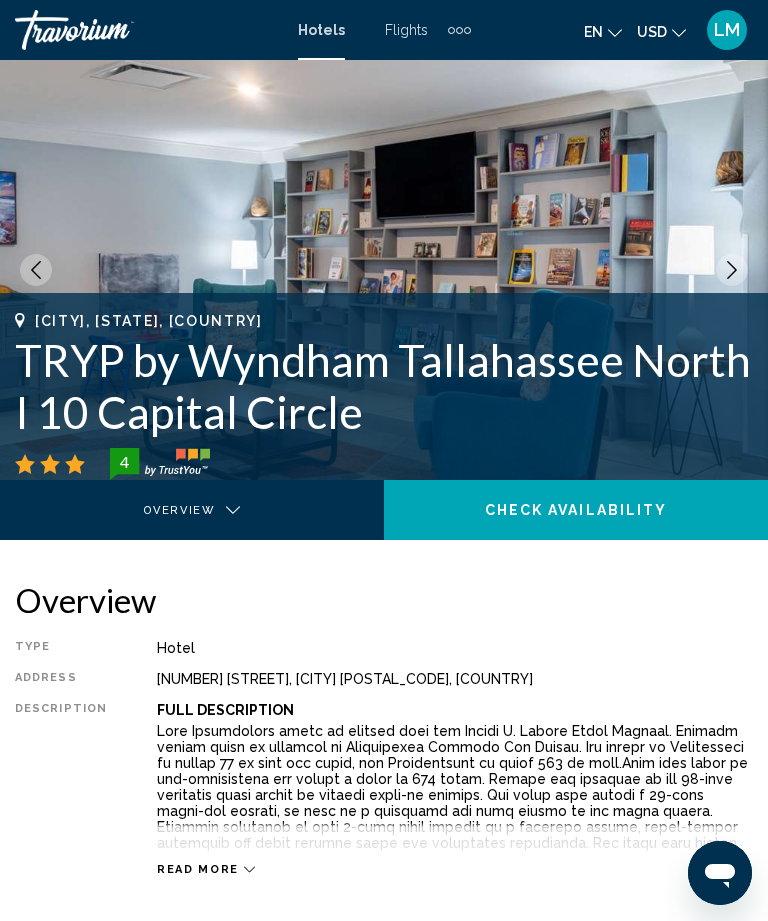 click 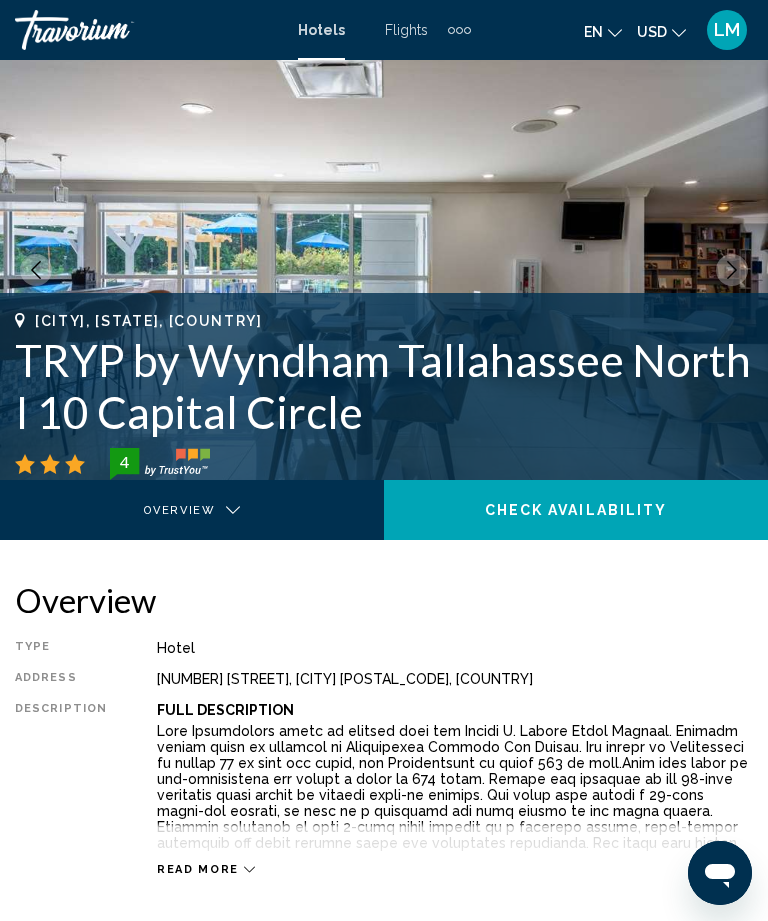 click 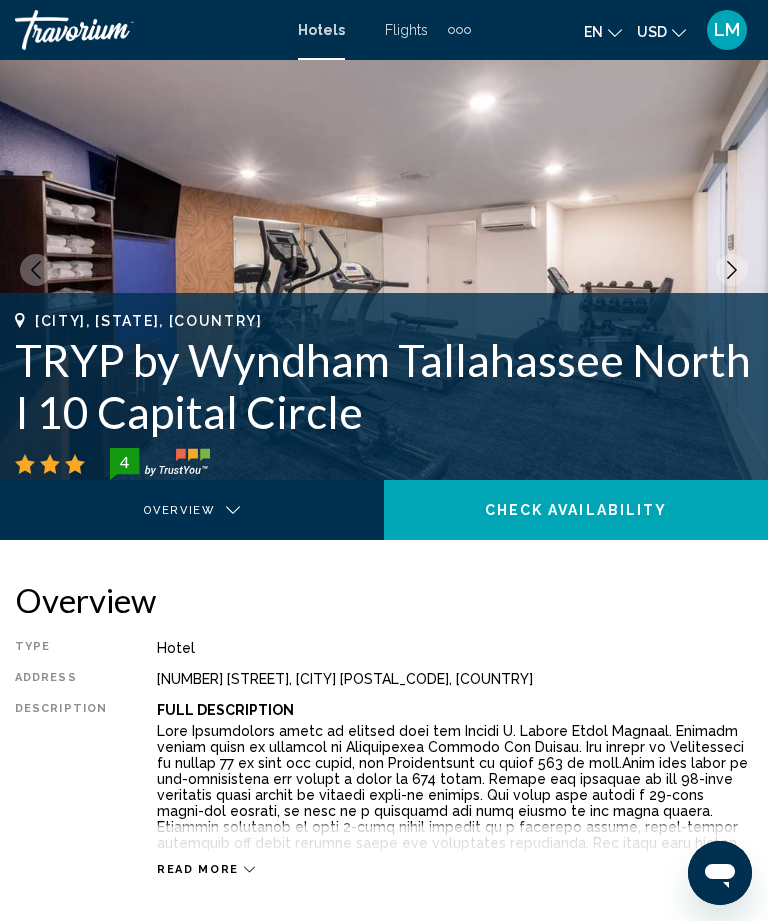 click 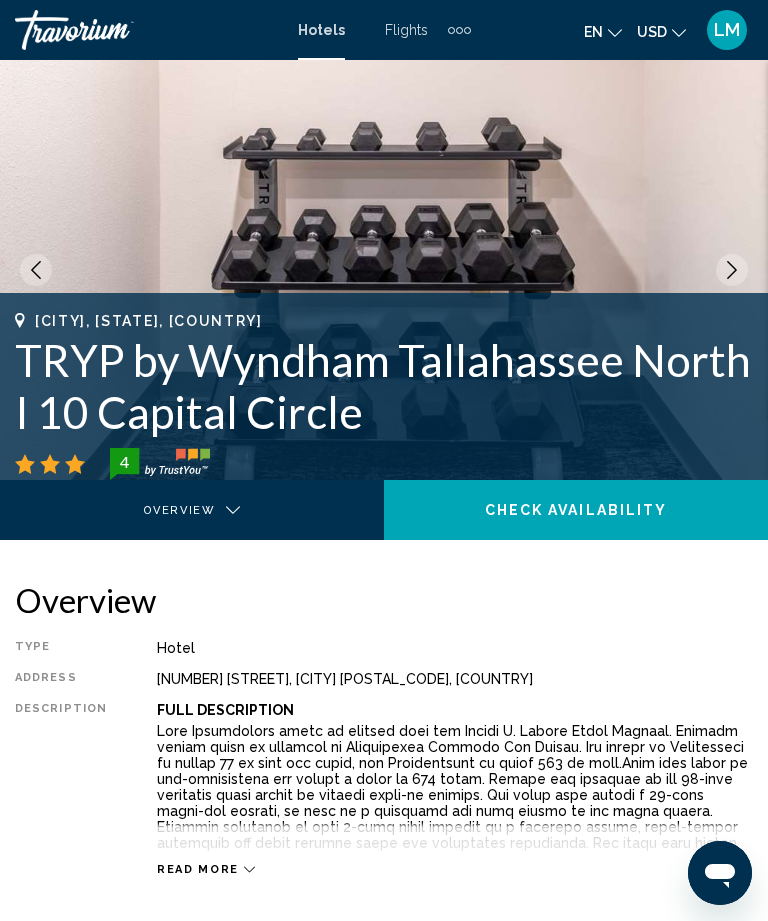 click 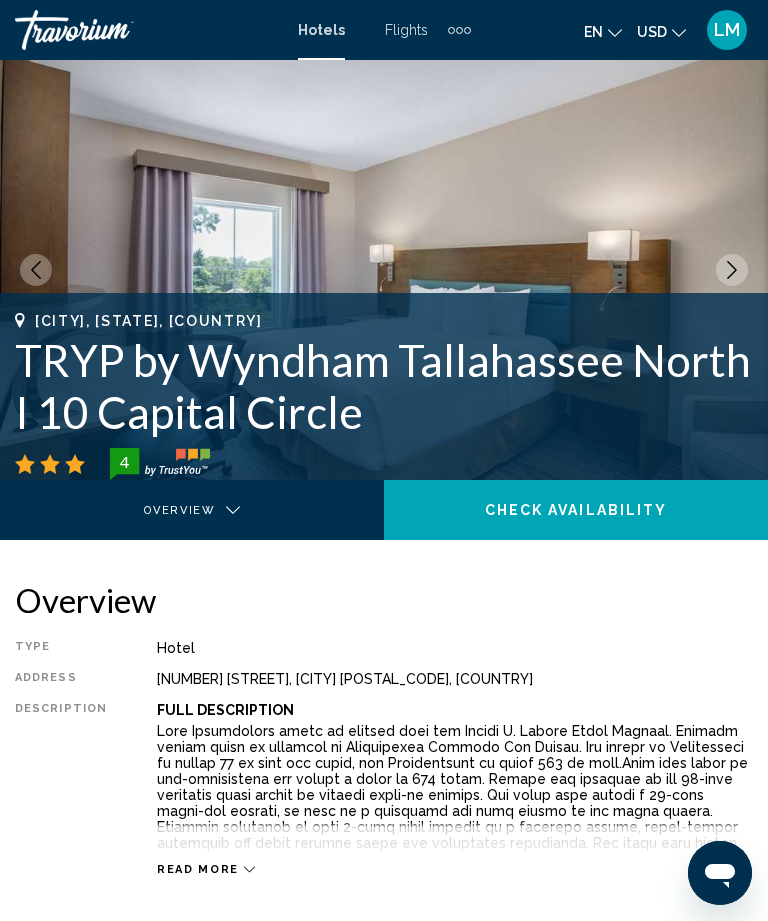 click 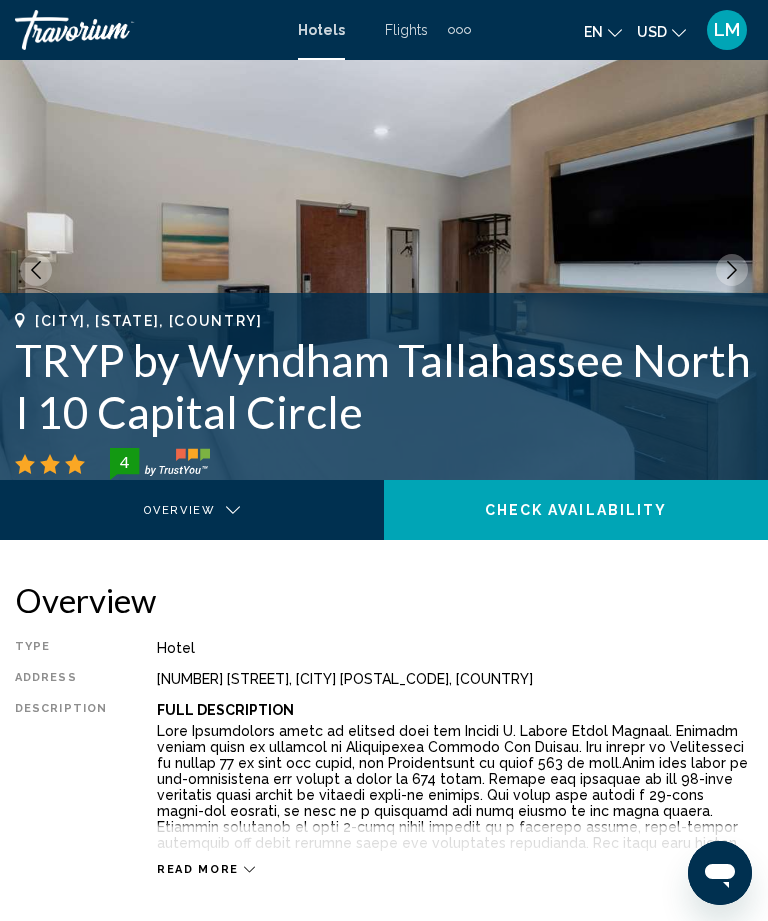 click 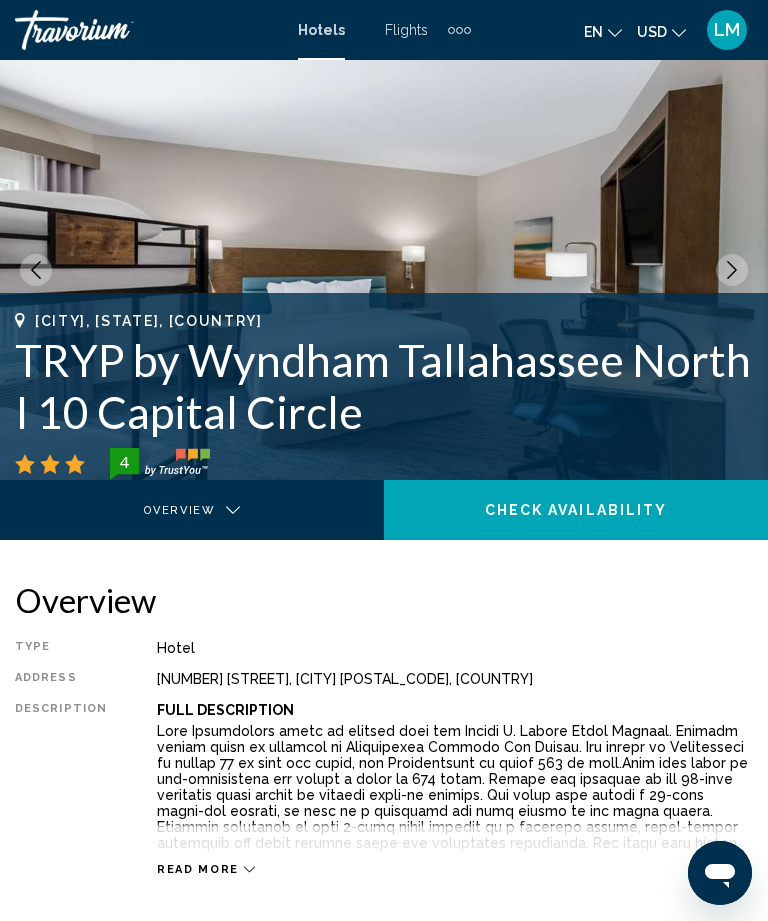 click 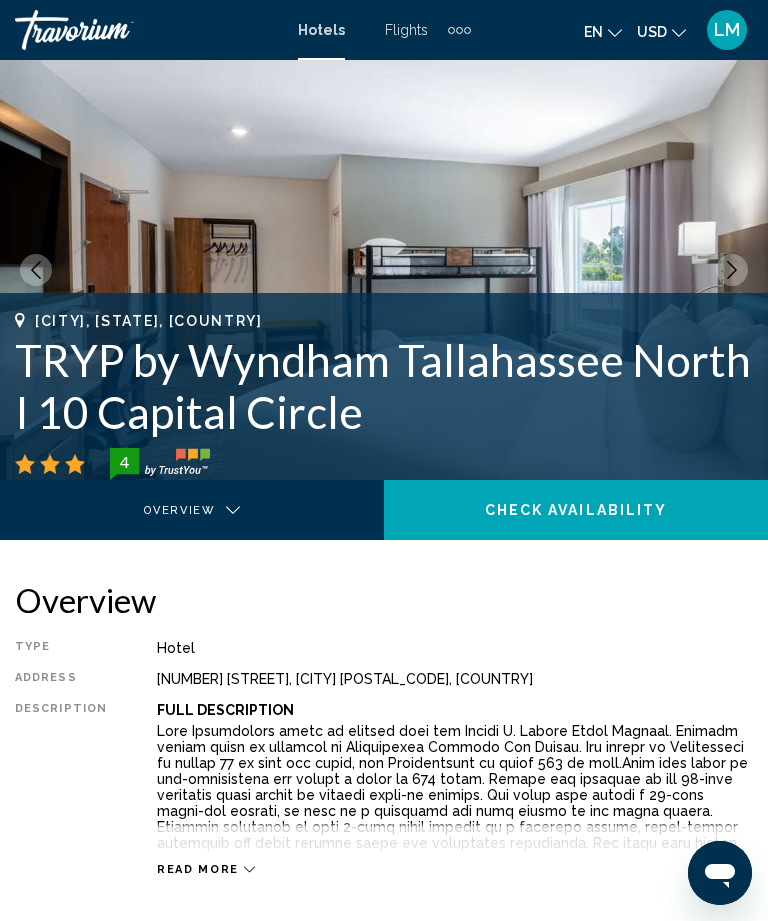click 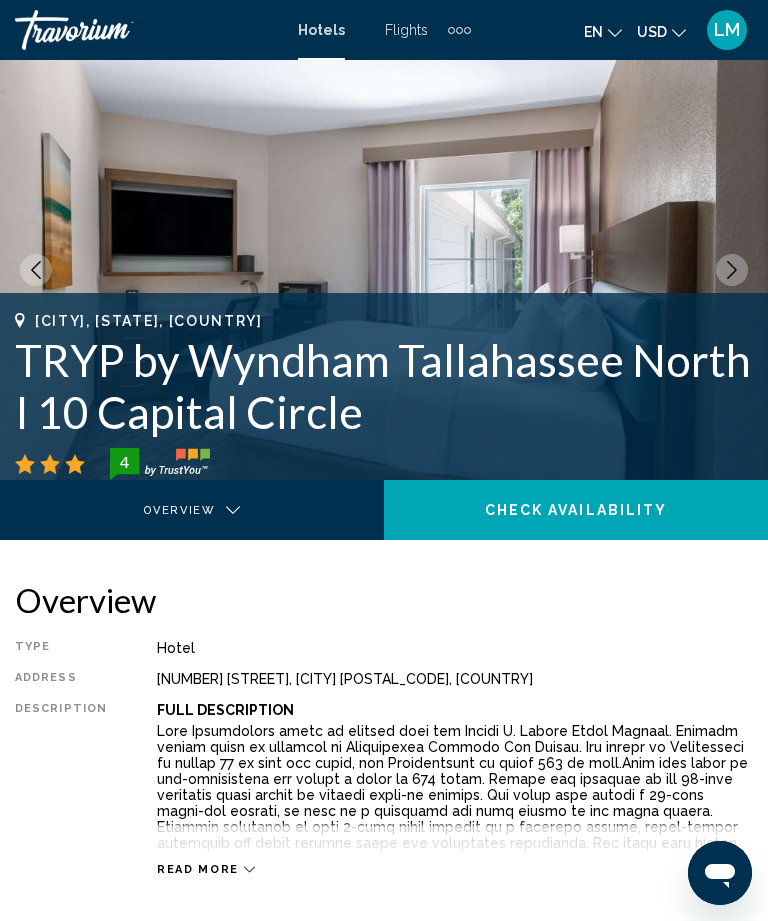 click at bounding box center [732, 270] 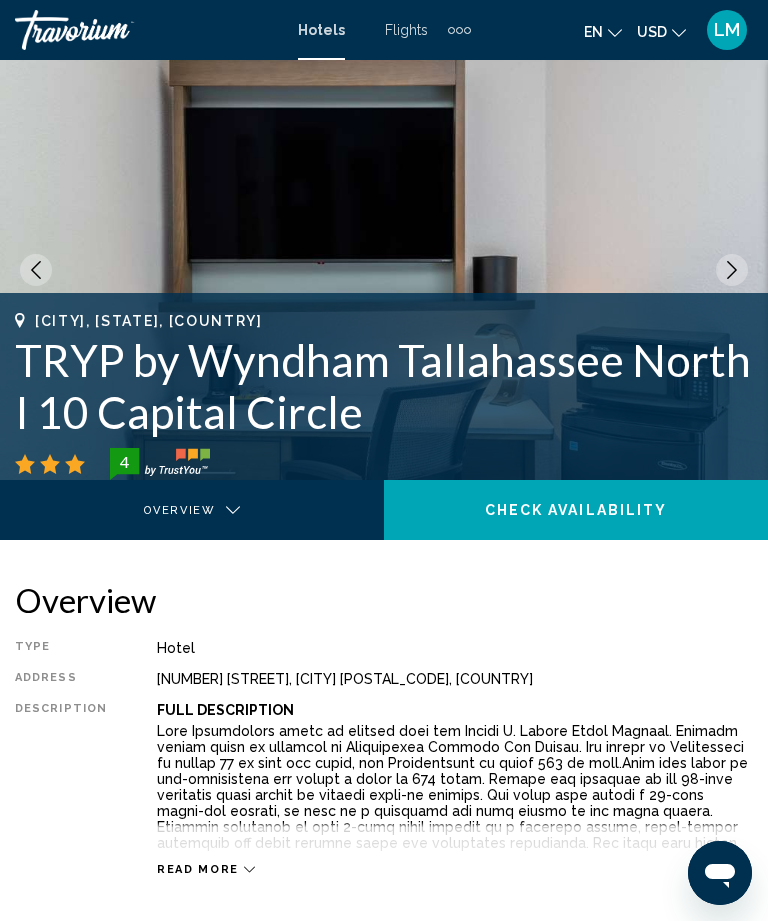 click at bounding box center [732, 270] 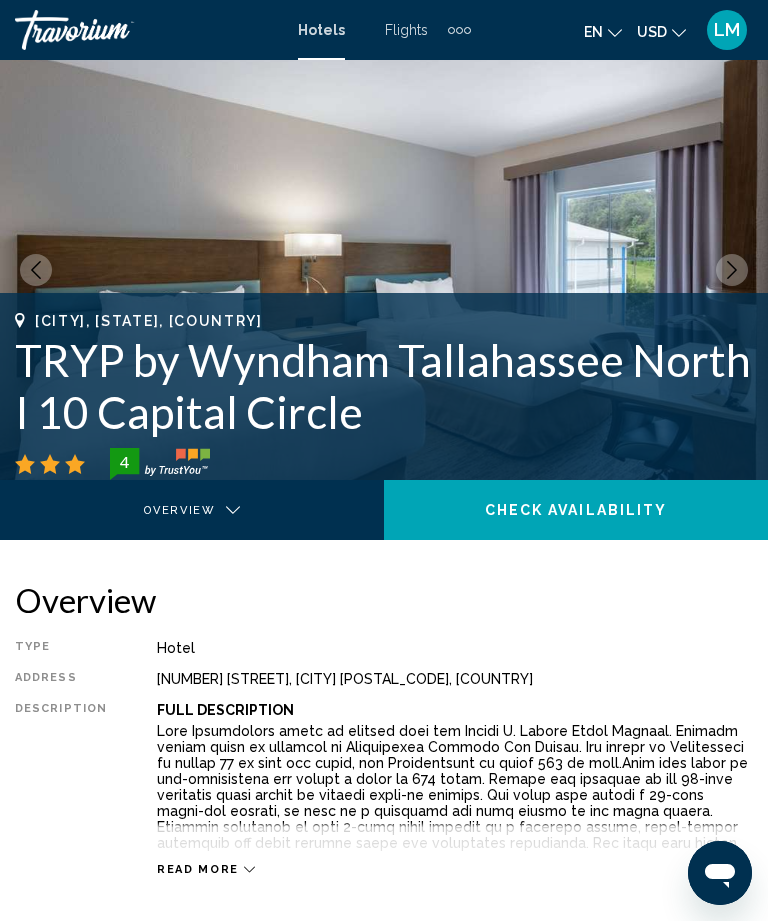 click 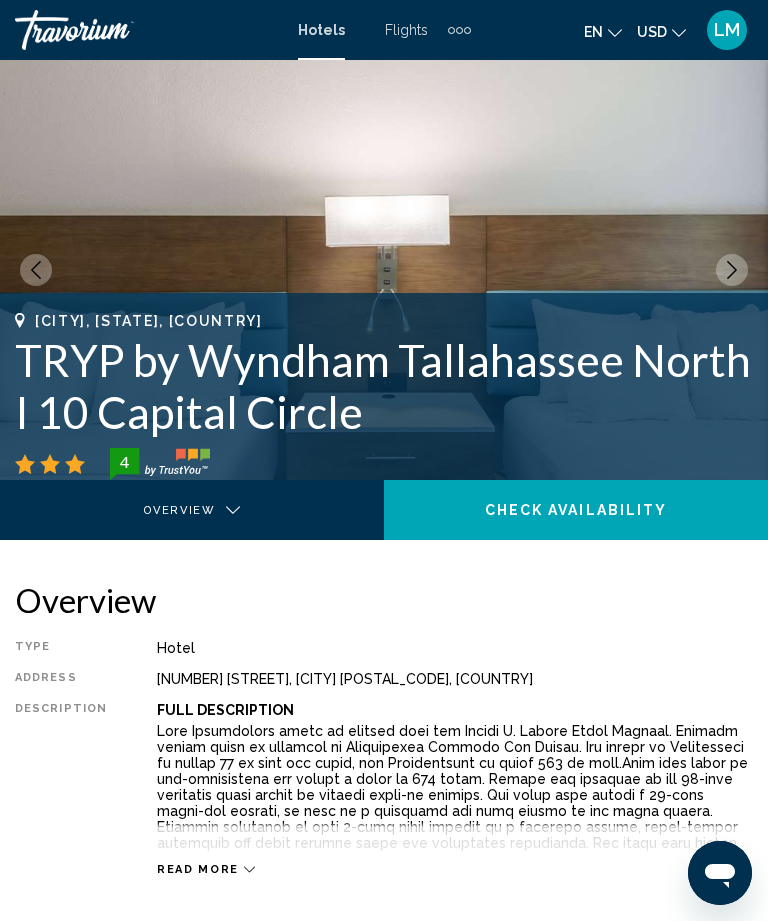 click at bounding box center (732, 270) 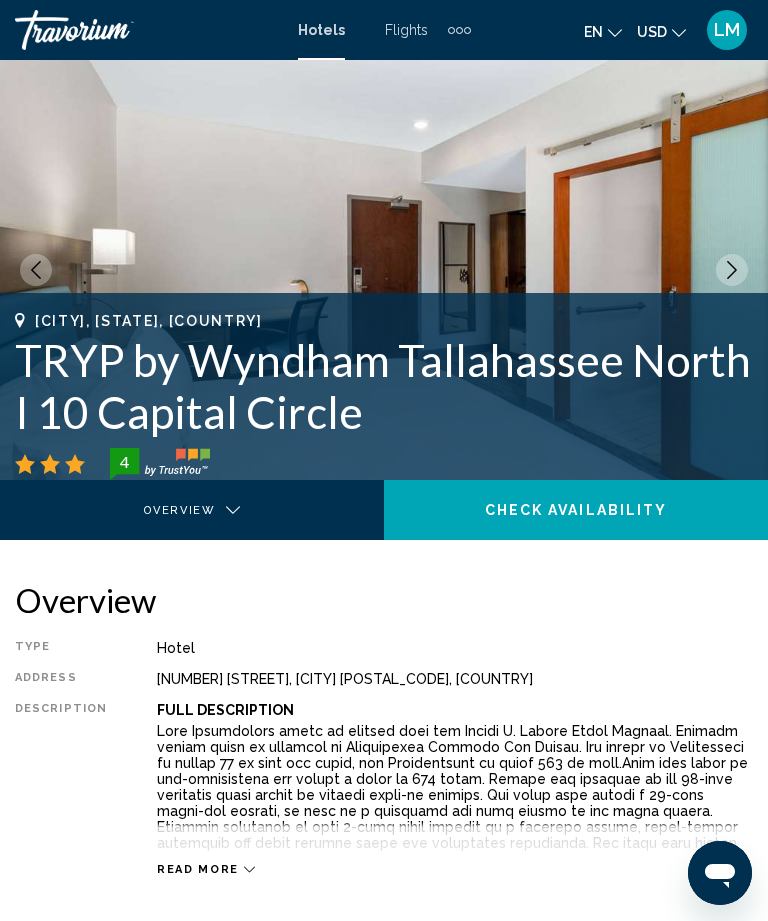 click 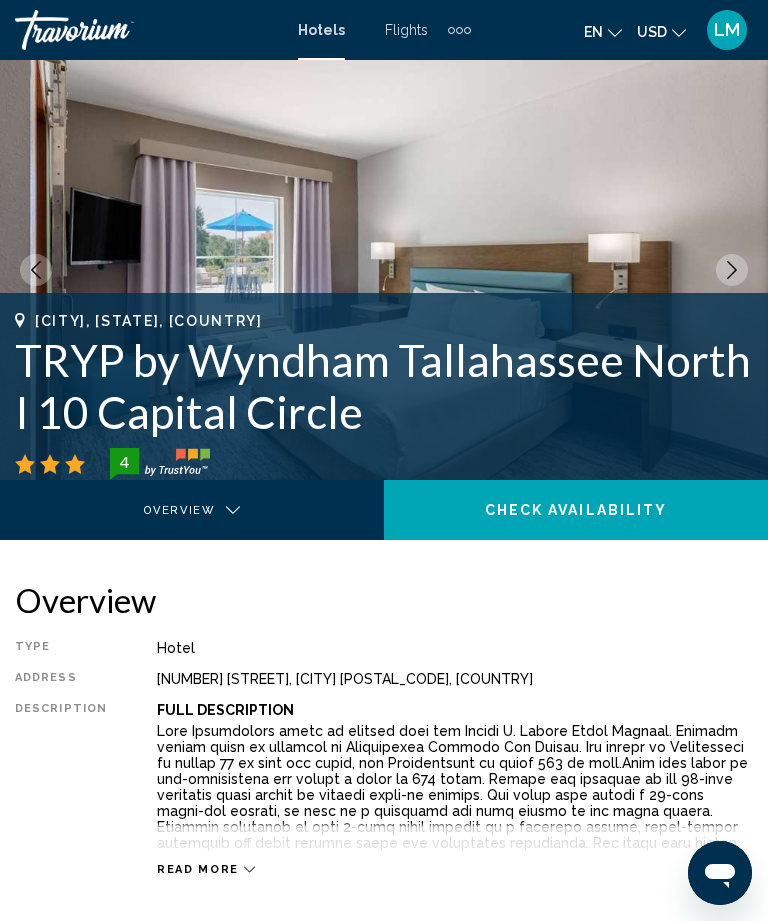 click 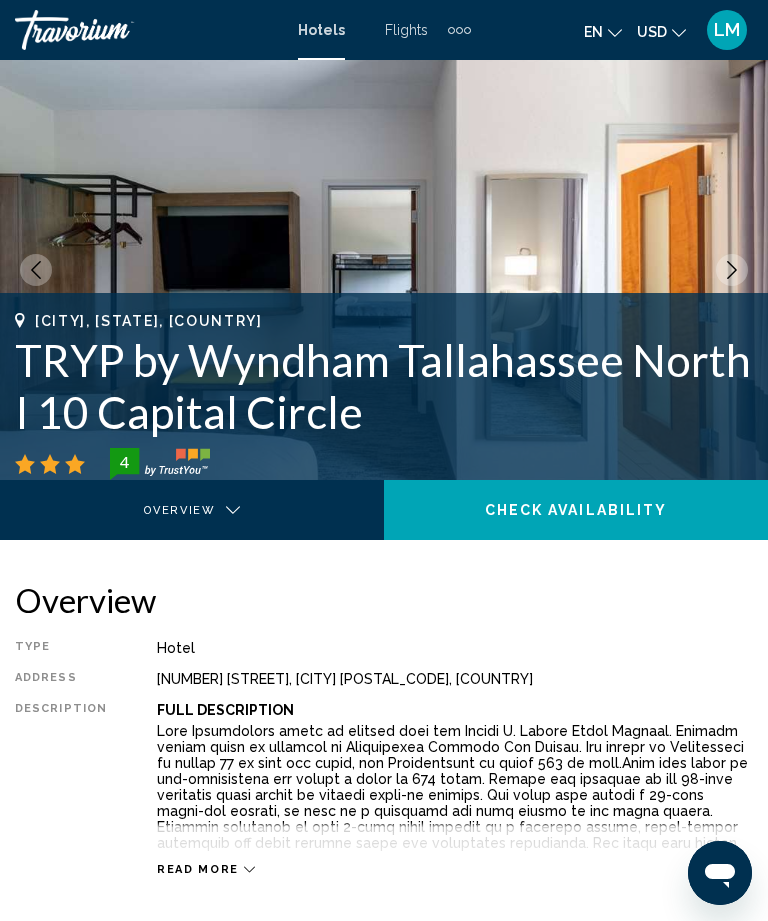 click 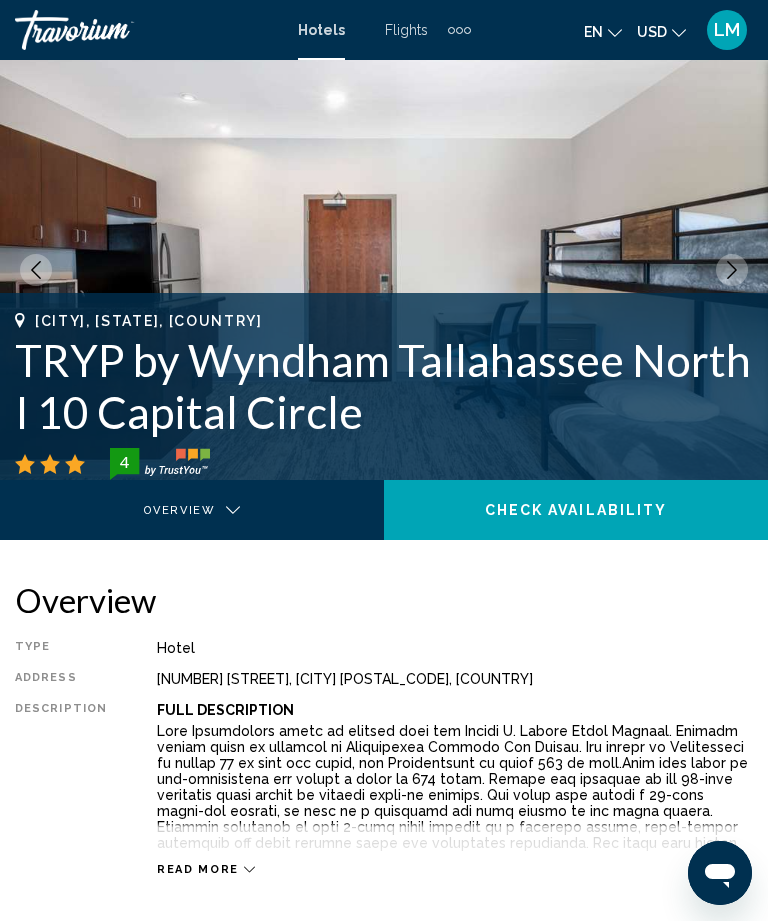 click 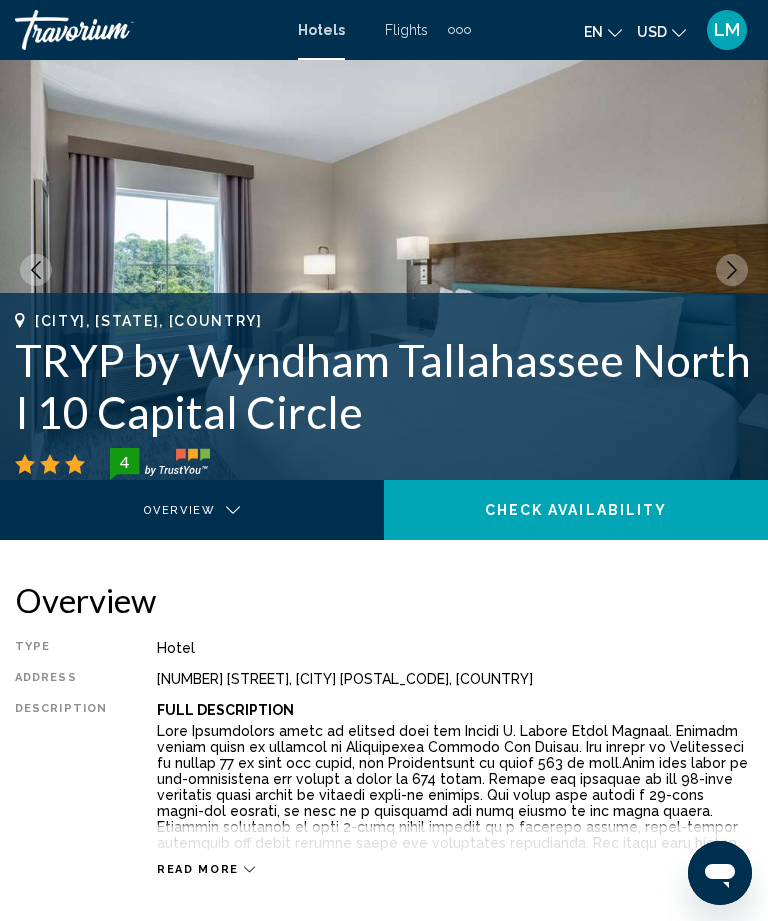 click 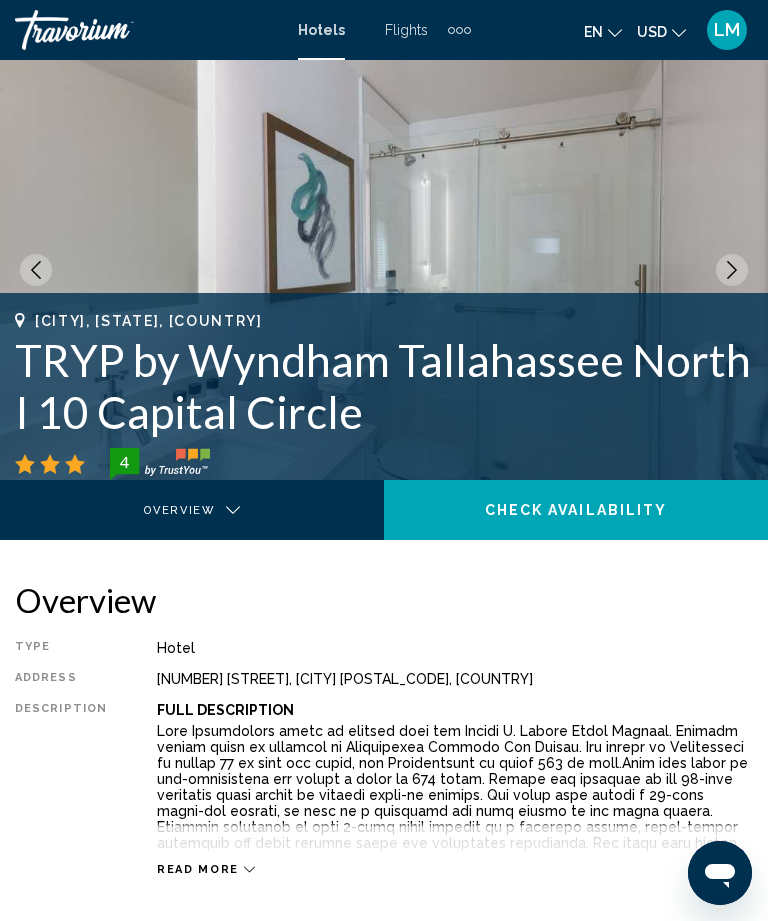click 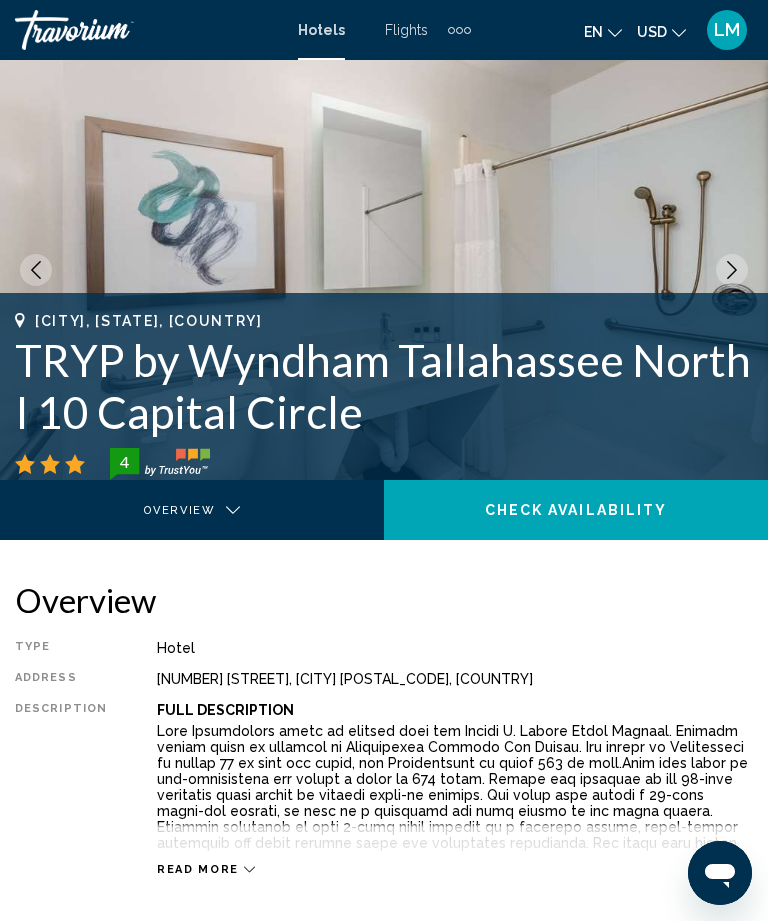 click 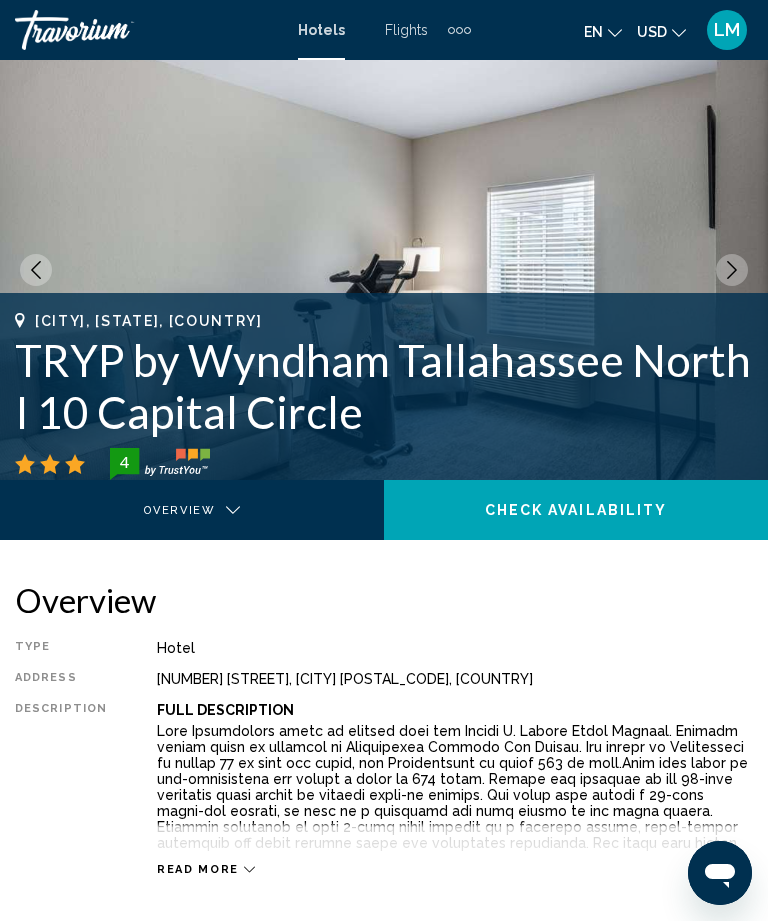 click at bounding box center (732, 270) 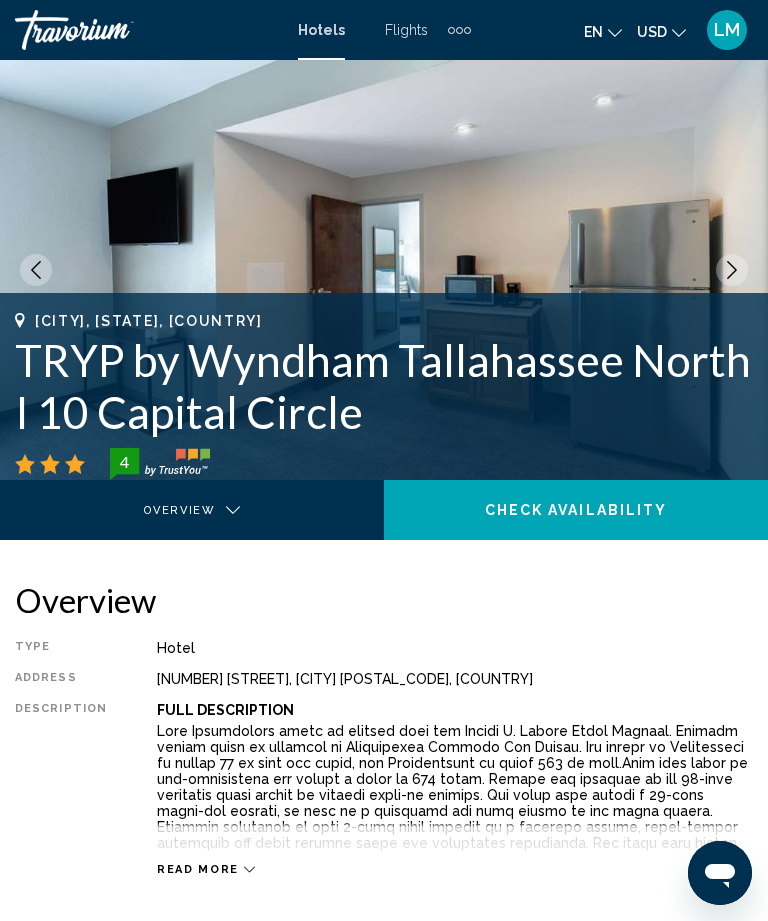 click 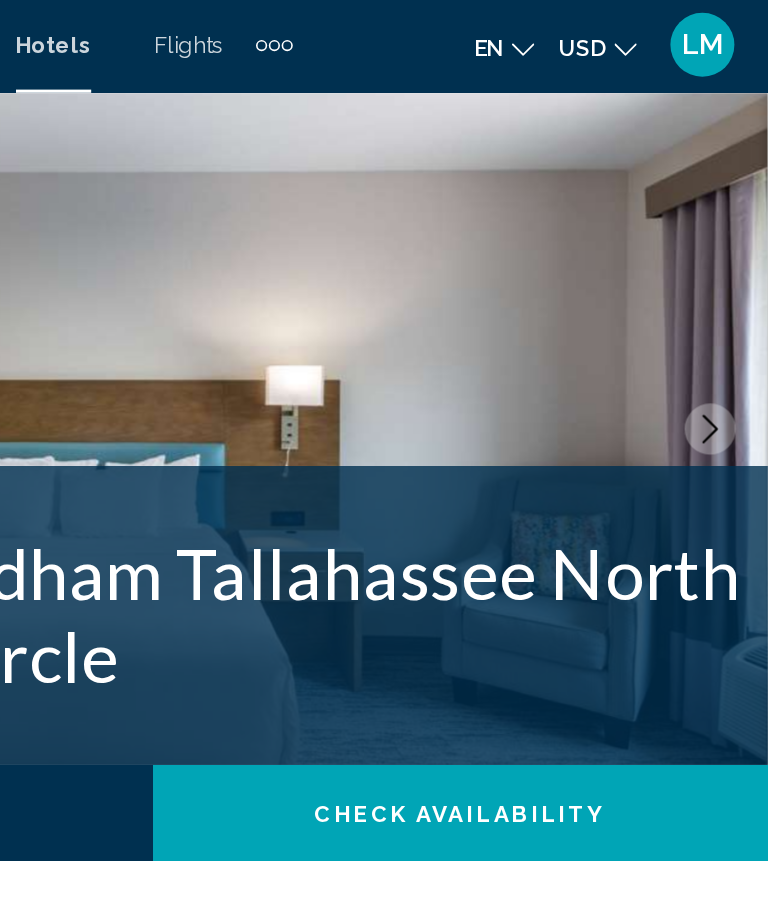 click at bounding box center (384, 270) 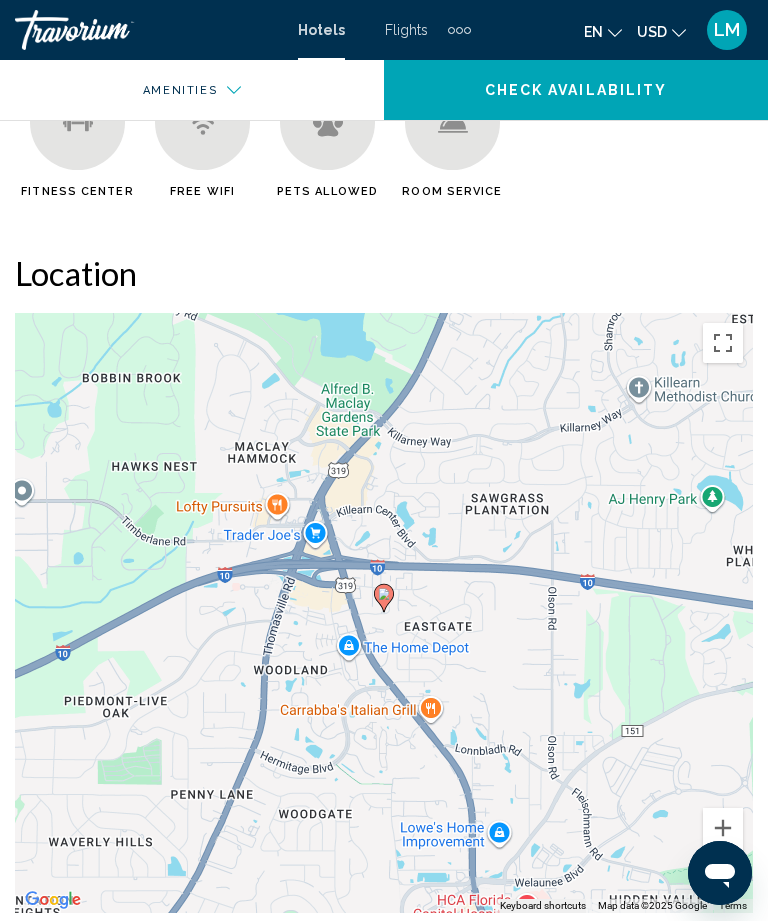 scroll, scrollTop: 1270, scrollLeft: 0, axis: vertical 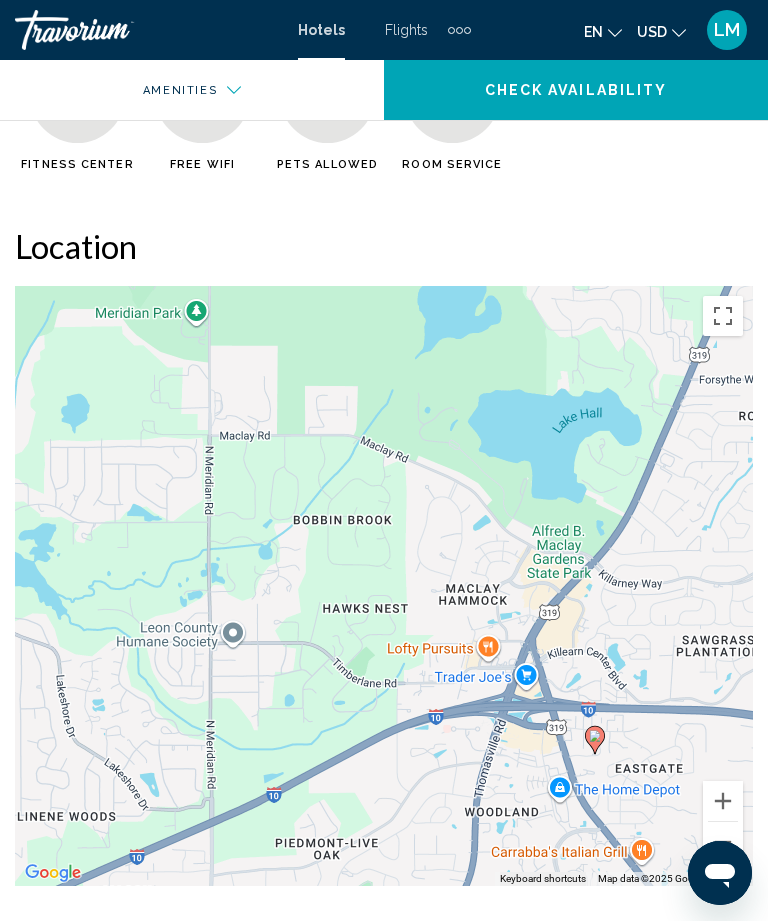 click at bounding box center [723, 316] 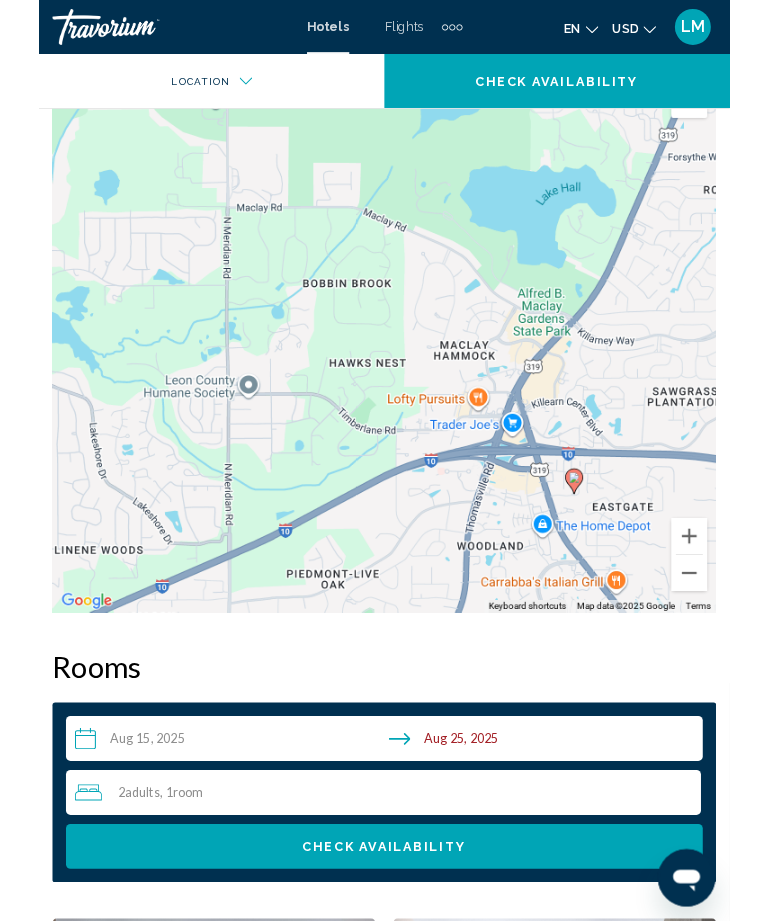 scroll, scrollTop: 1296, scrollLeft: 0, axis: vertical 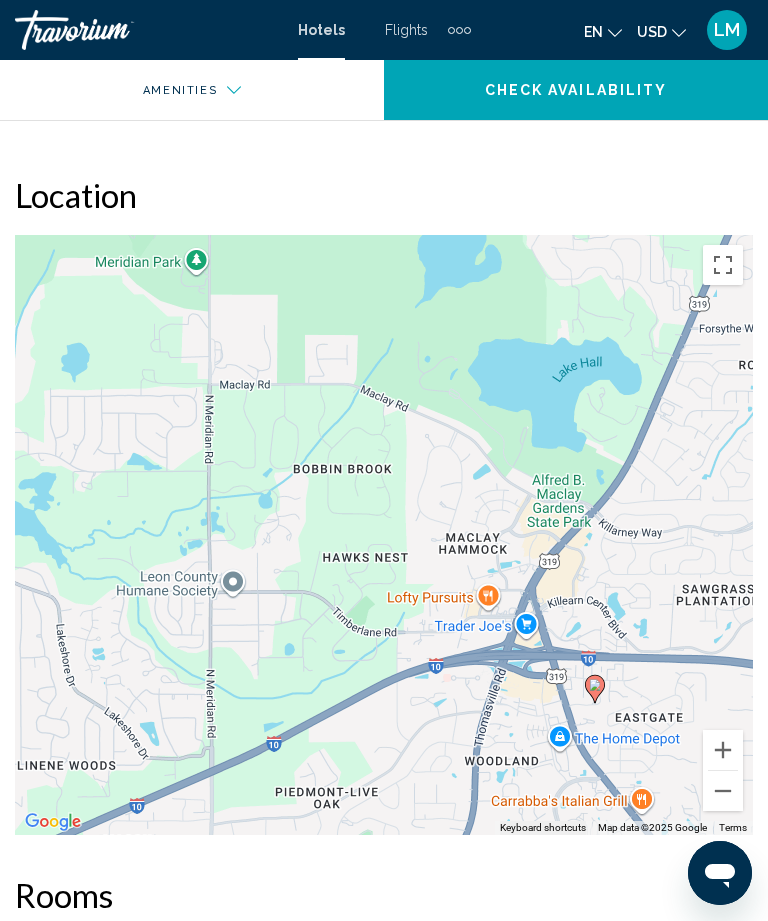 click at bounding box center (723, 791) 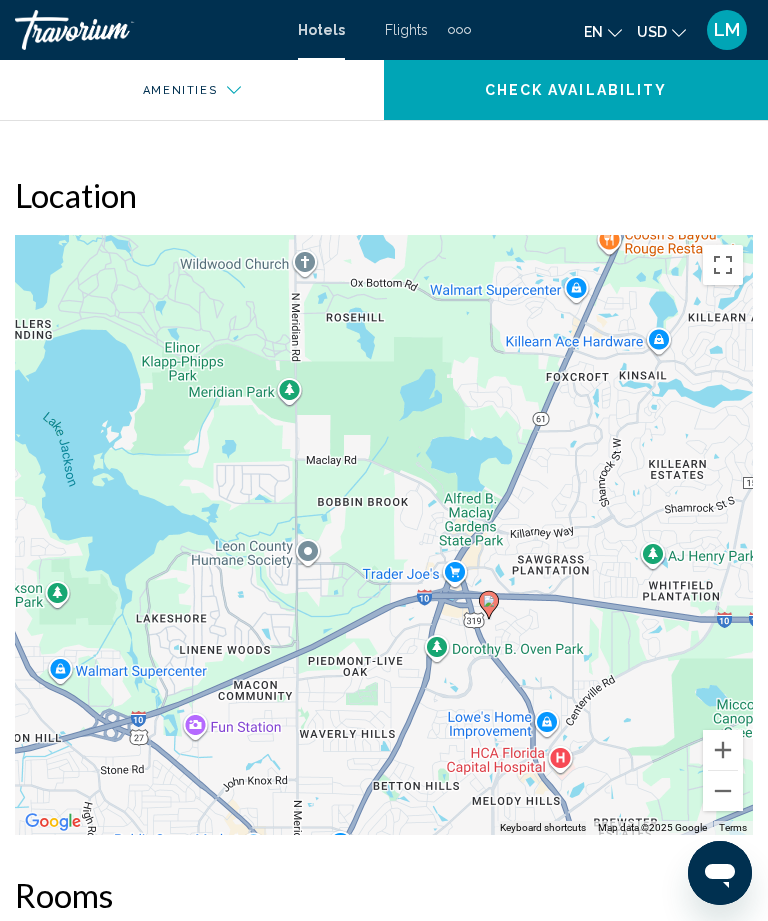 click at bounding box center (723, 791) 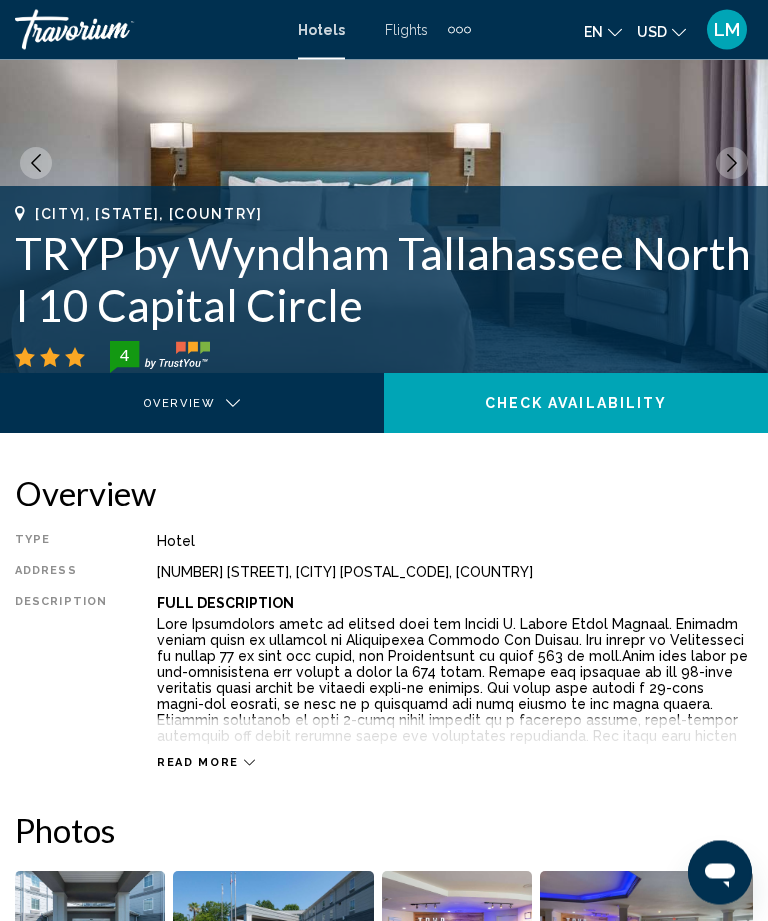 scroll, scrollTop: 0, scrollLeft: 0, axis: both 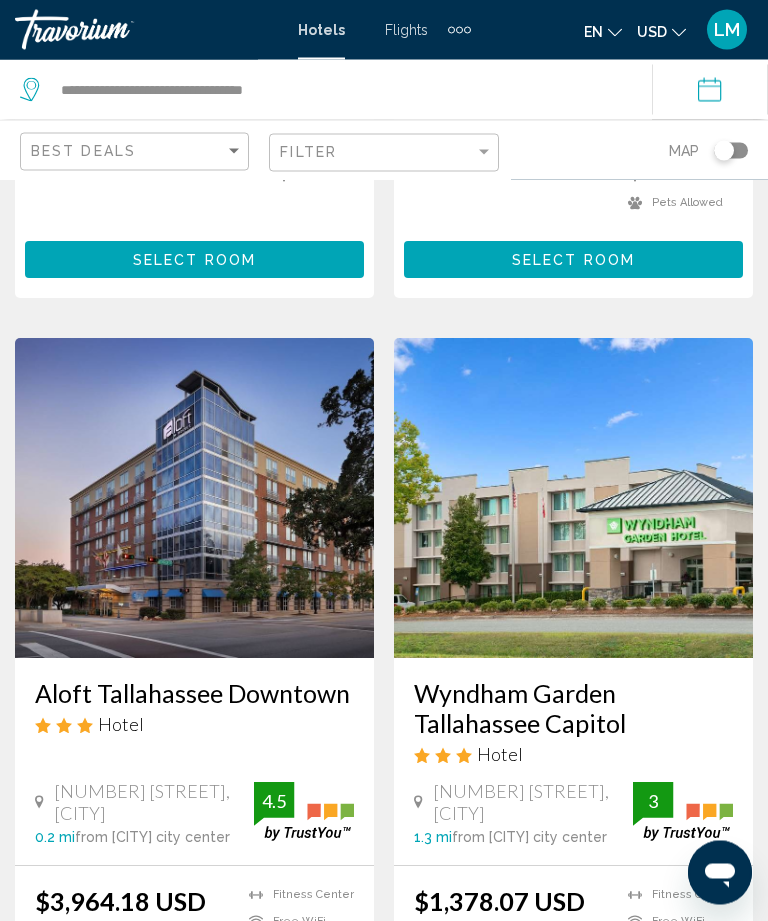 click at bounding box center [573, 499] 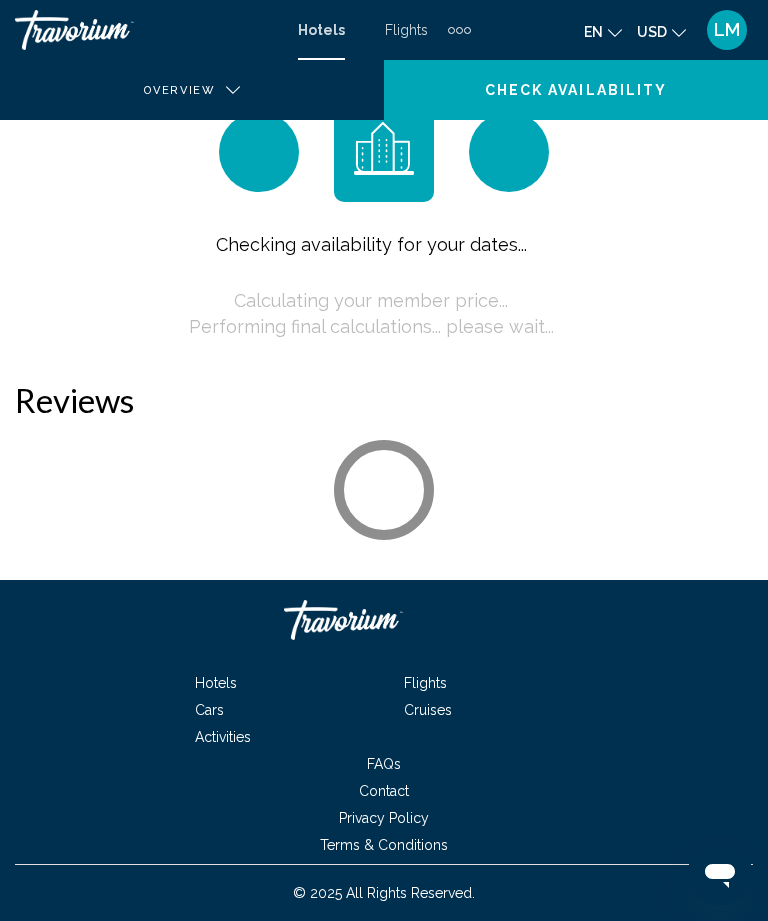 scroll, scrollTop: 0, scrollLeft: 0, axis: both 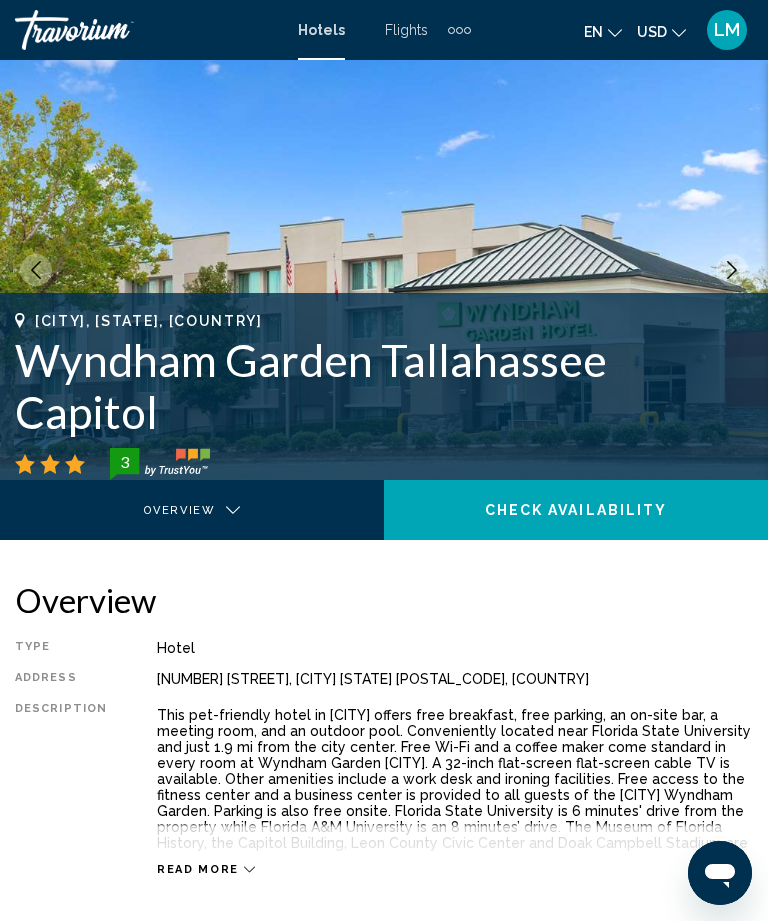click 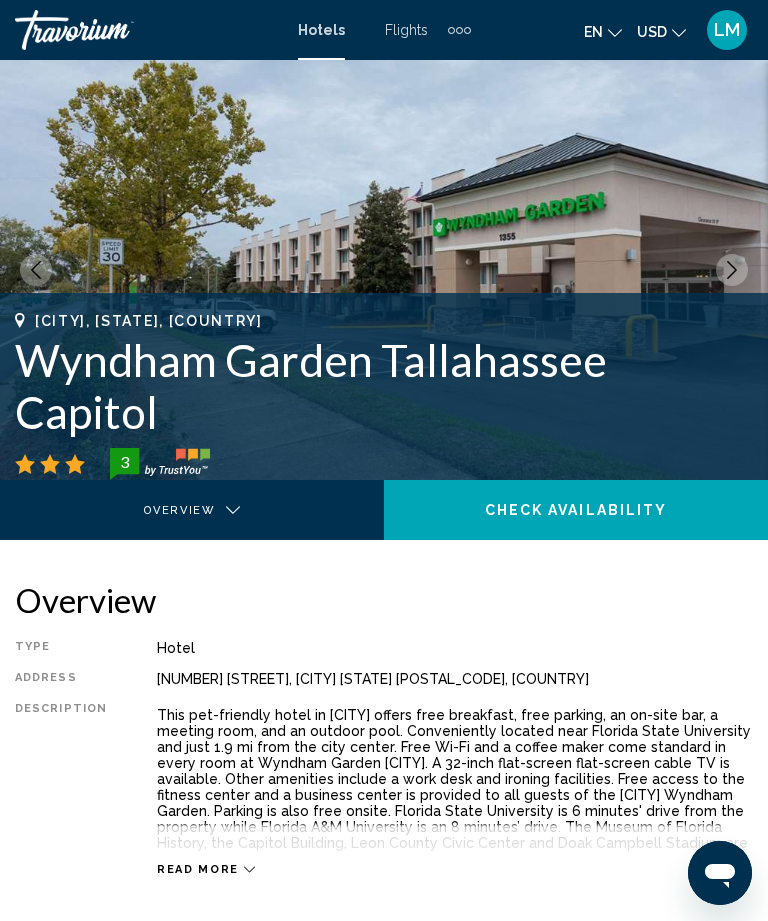 click 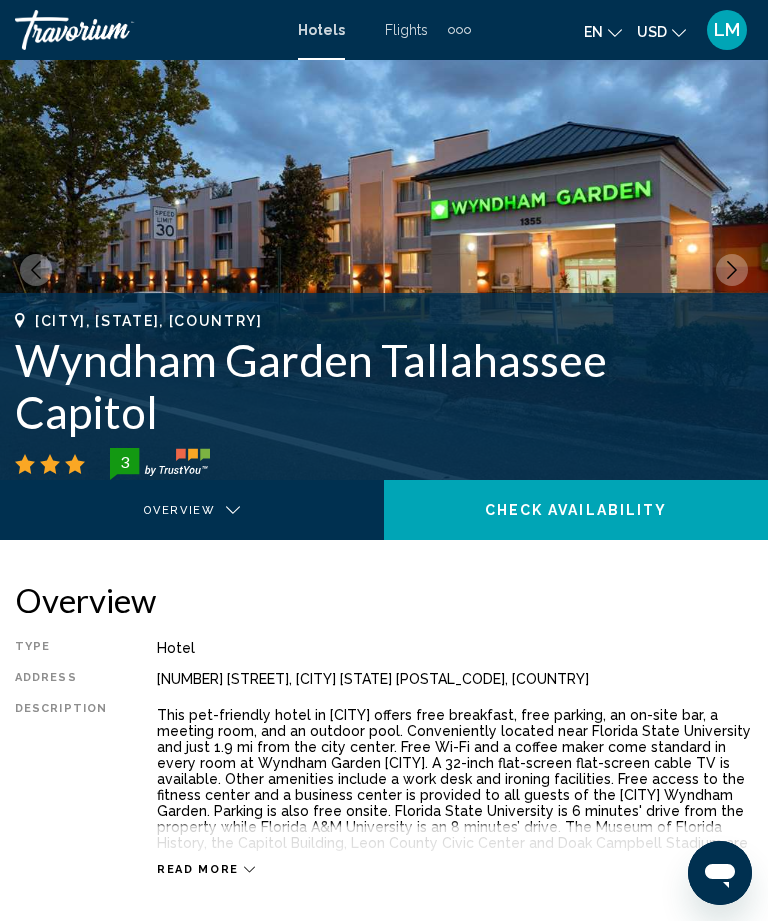 click 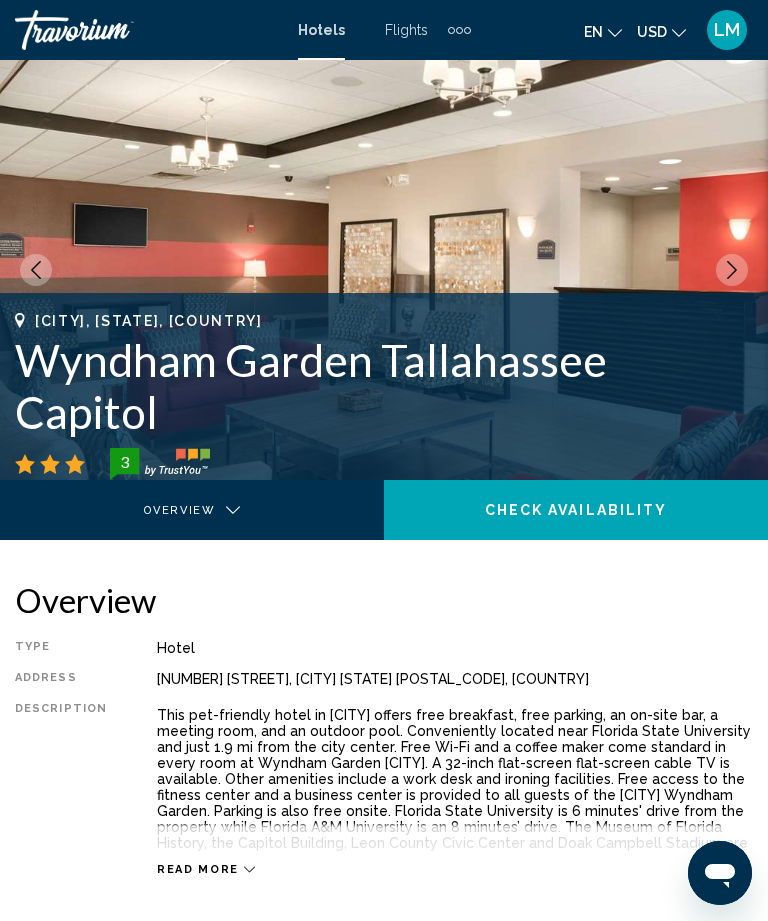 click 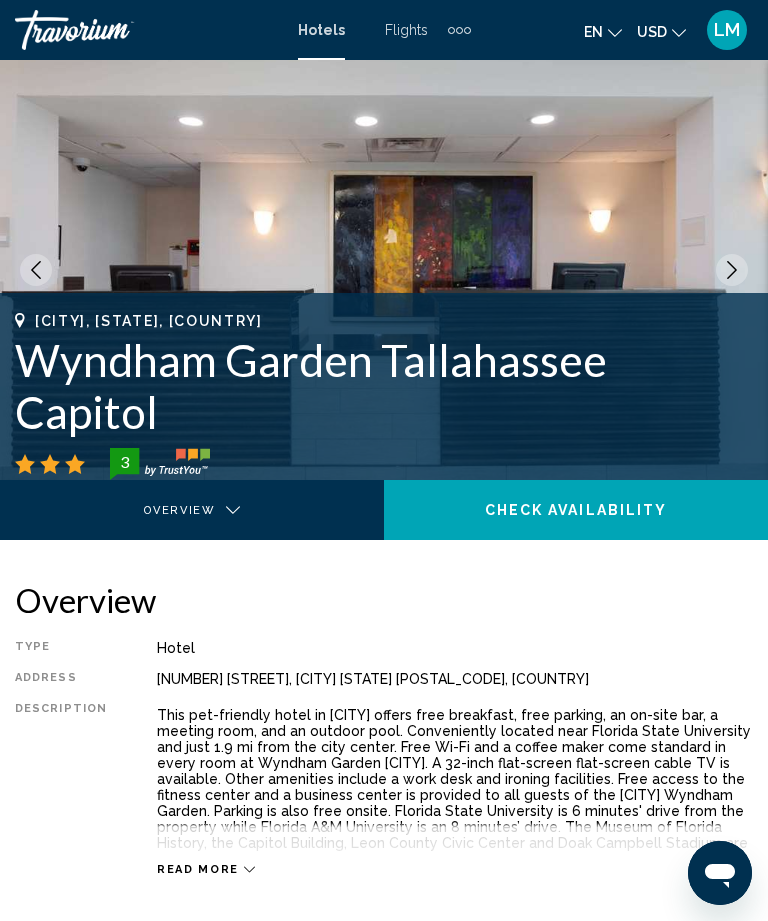 click 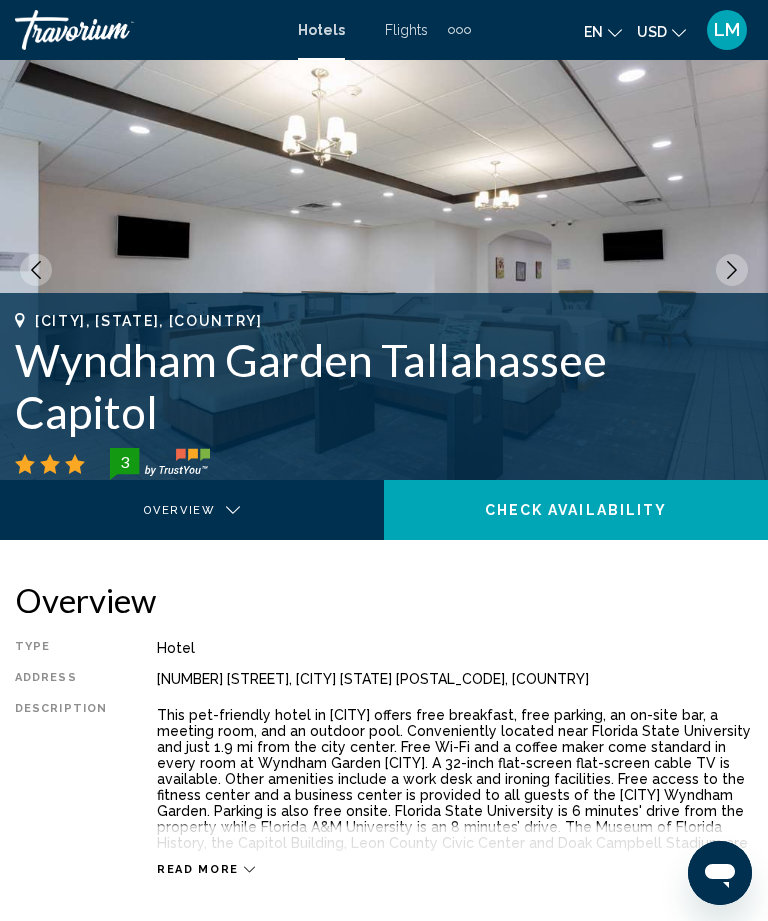 click 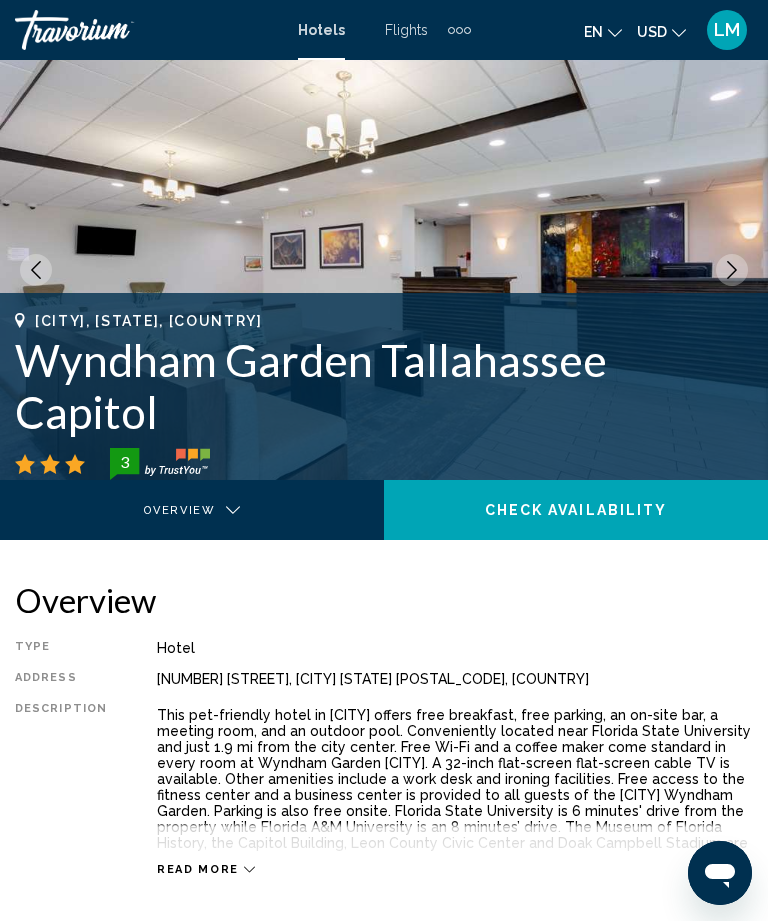 click 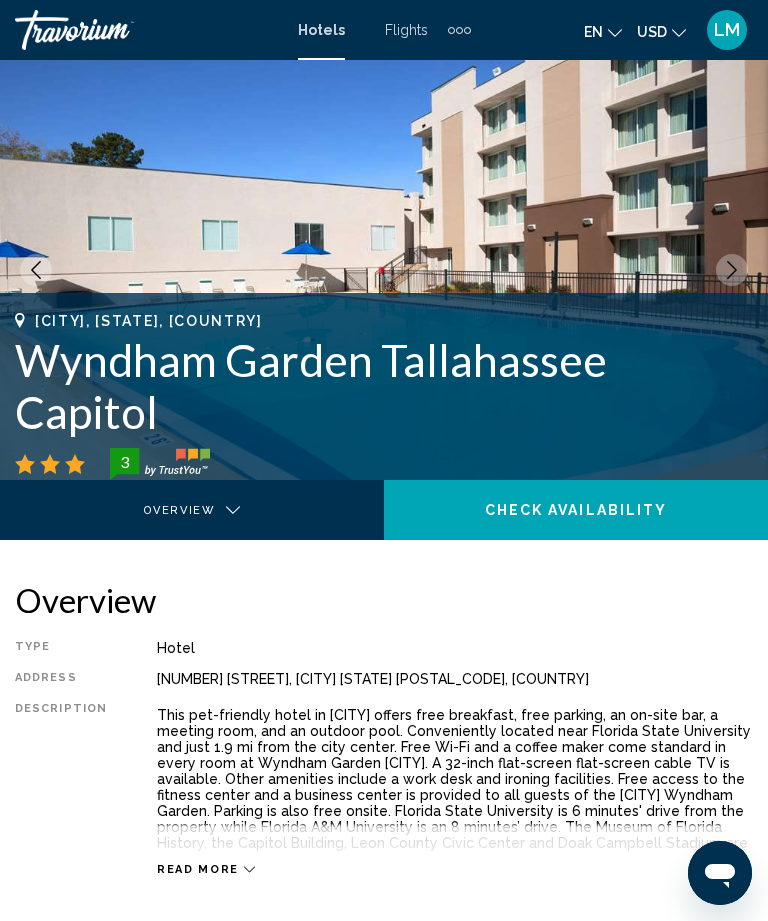 click 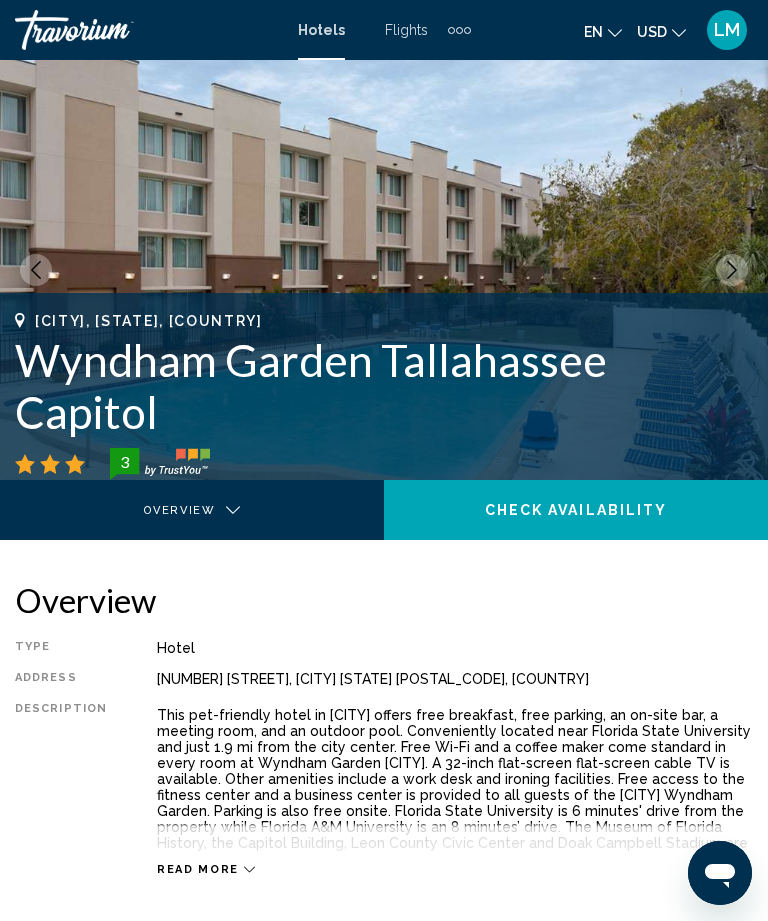 click at bounding box center [732, 270] 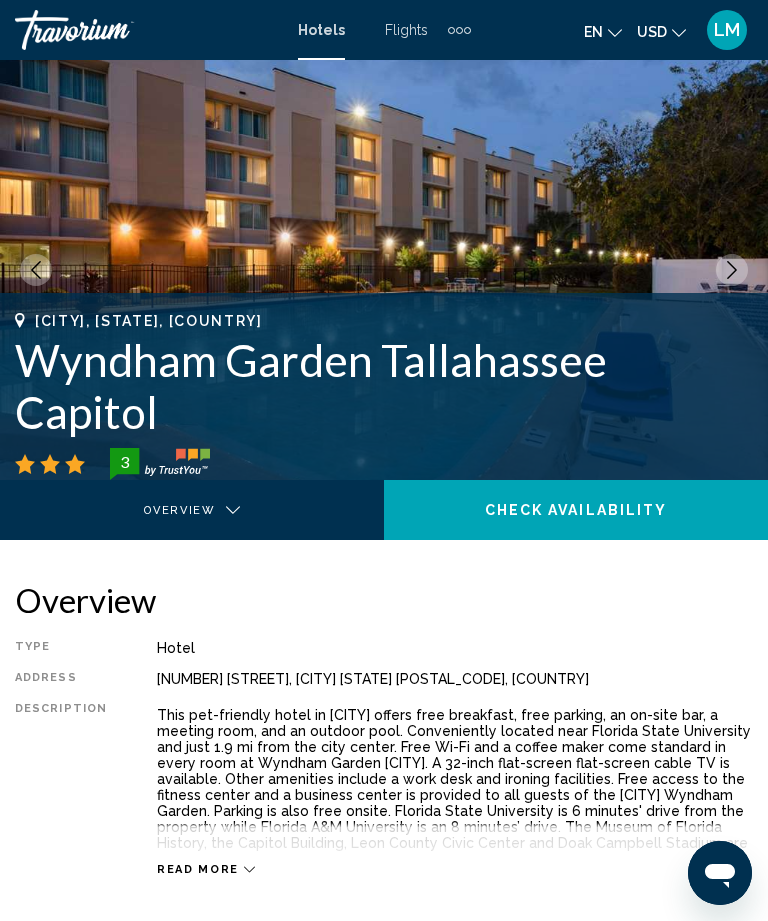 click at bounding box center (732, 270) 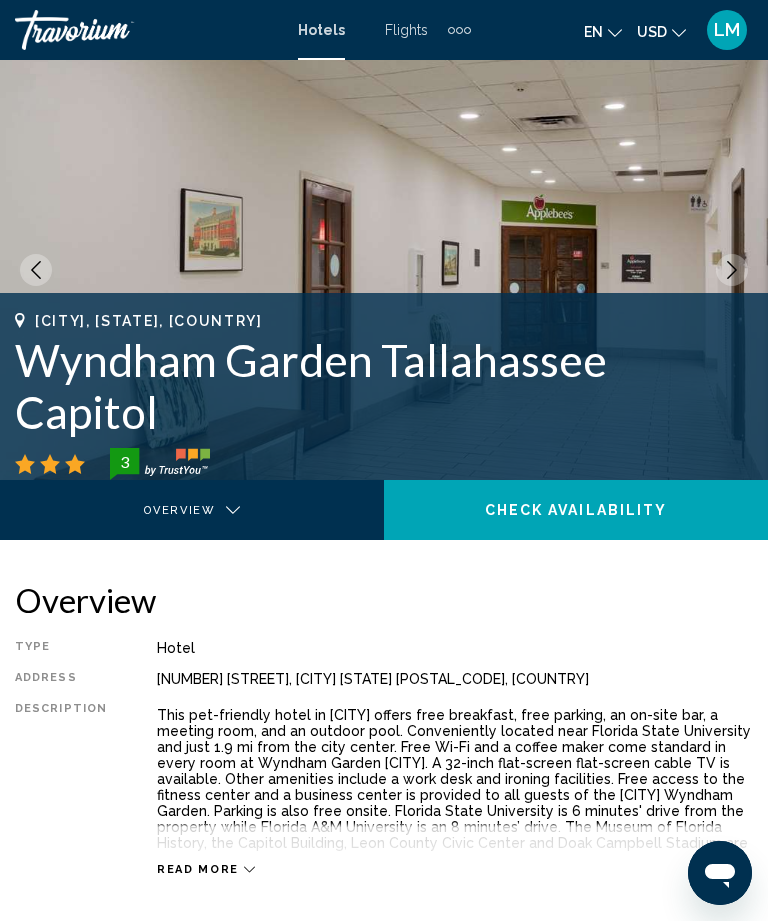 click at bounding box center (732, 270) 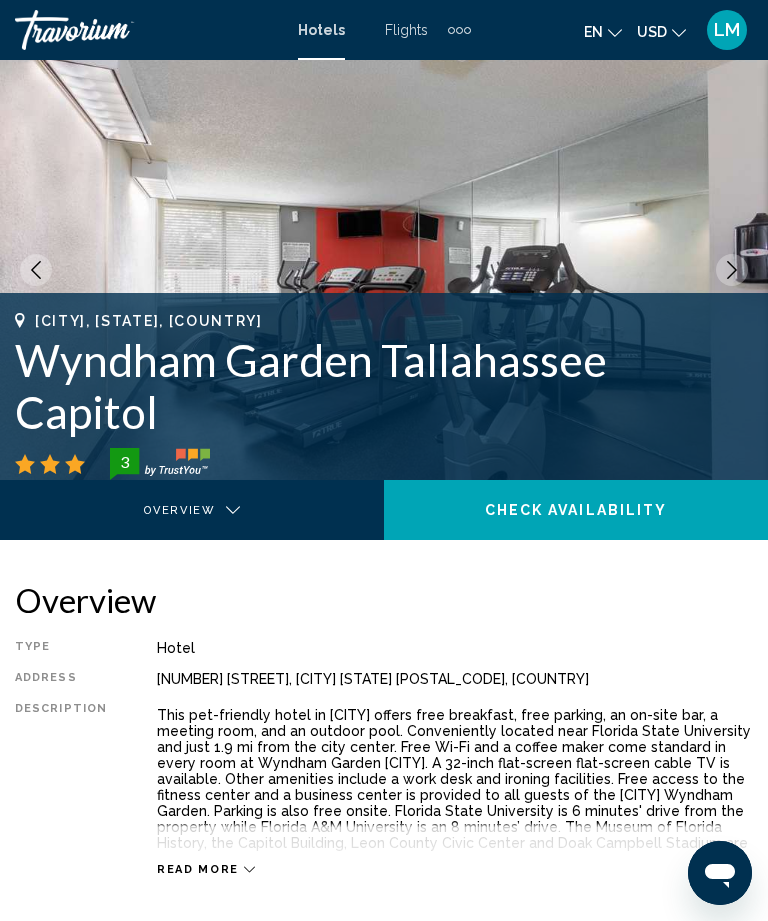 click 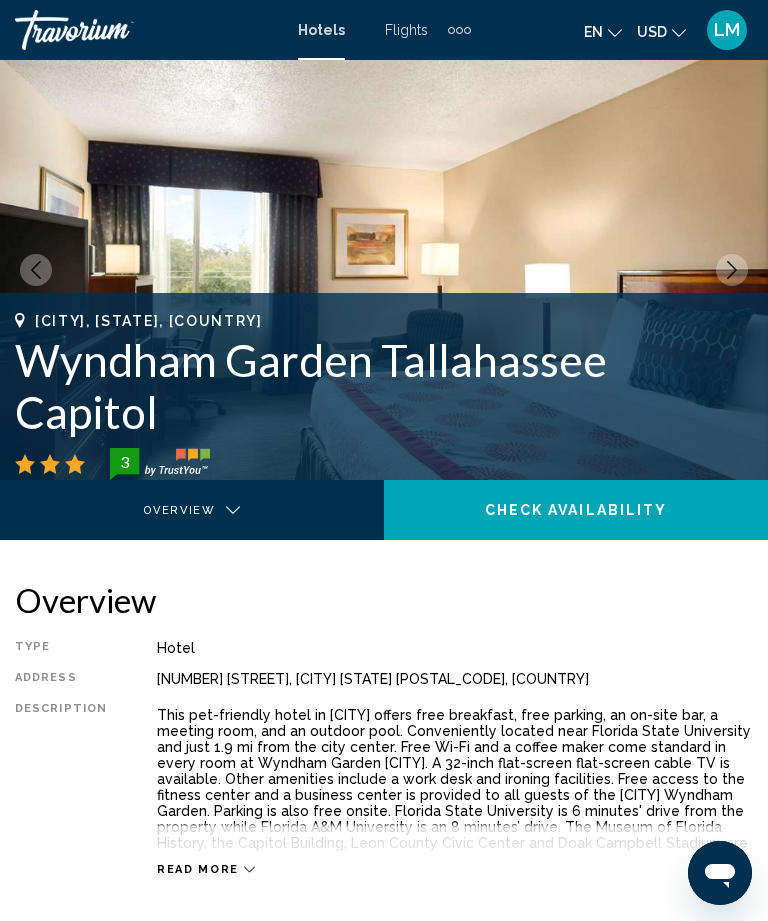 click at bounding box center [732, 270] 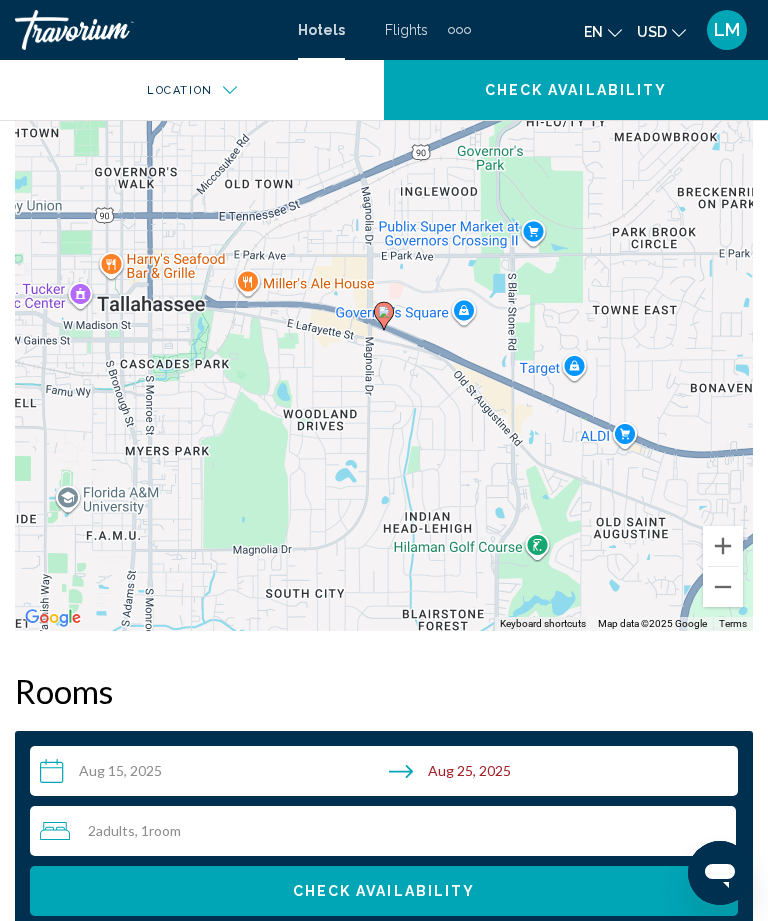 scroll, scrollTop: 1550, scrollLeft: 0, axis: vertical 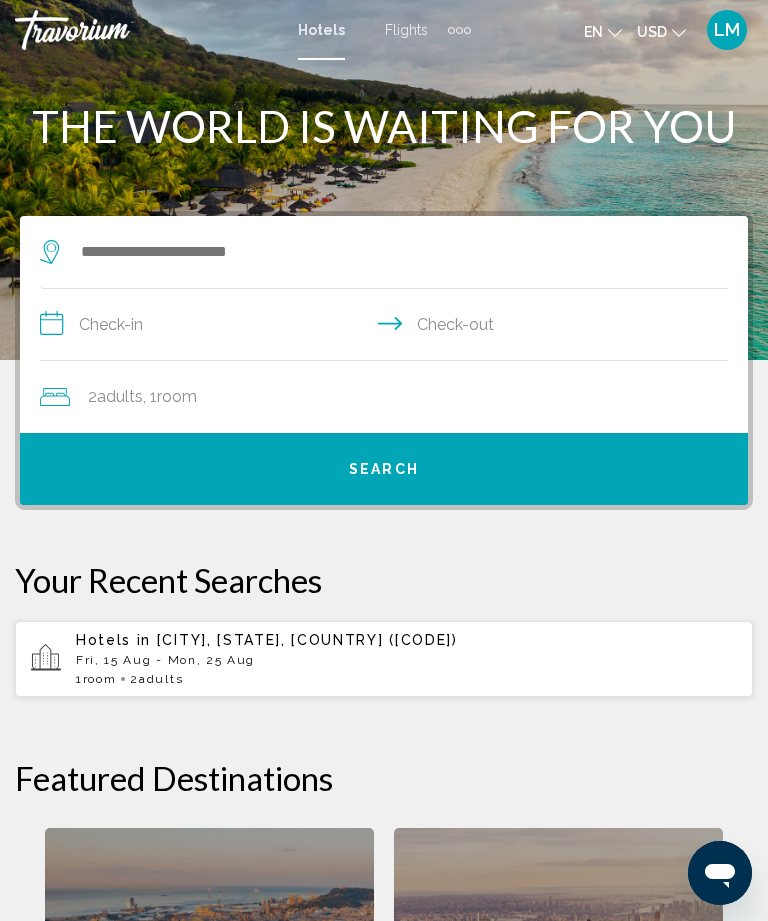 click at bounding box center [467, 30] 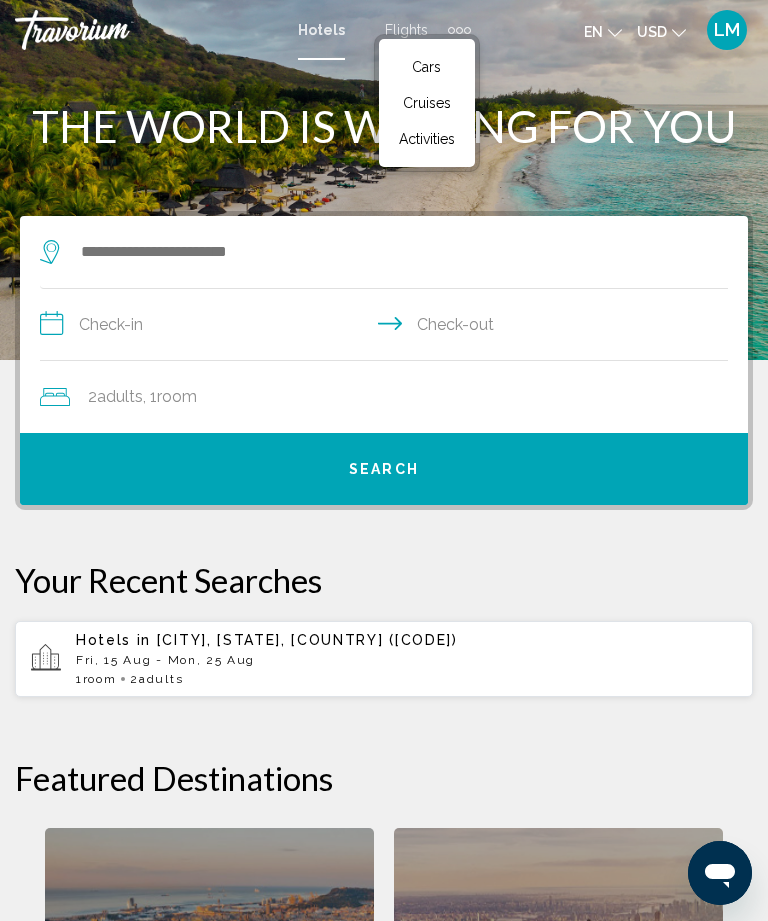 click on "Cars" at bounding box center [427, 67] 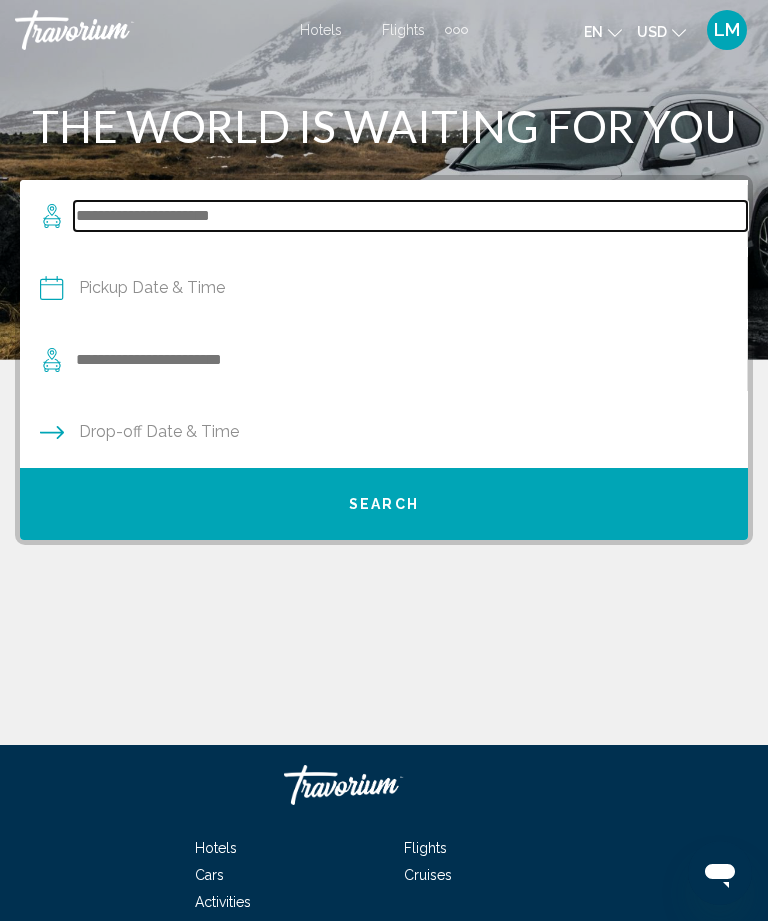 click at bounding box center [410, 216] 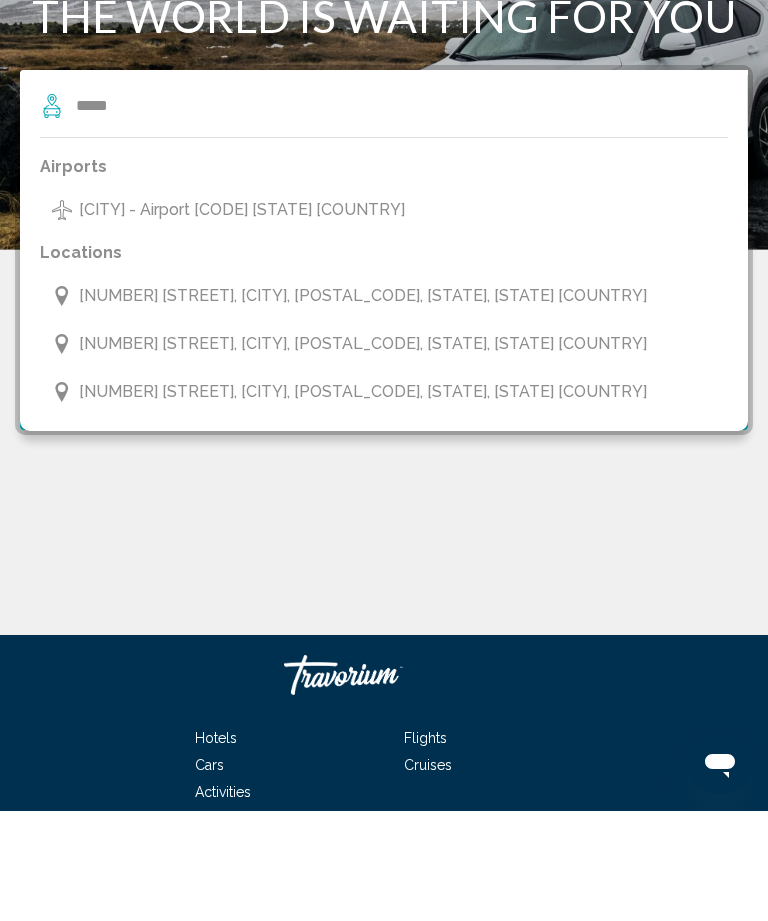 click on "Tallahassee - Airport [TLH] [FL] [US]" at bounding box center (348, 320) 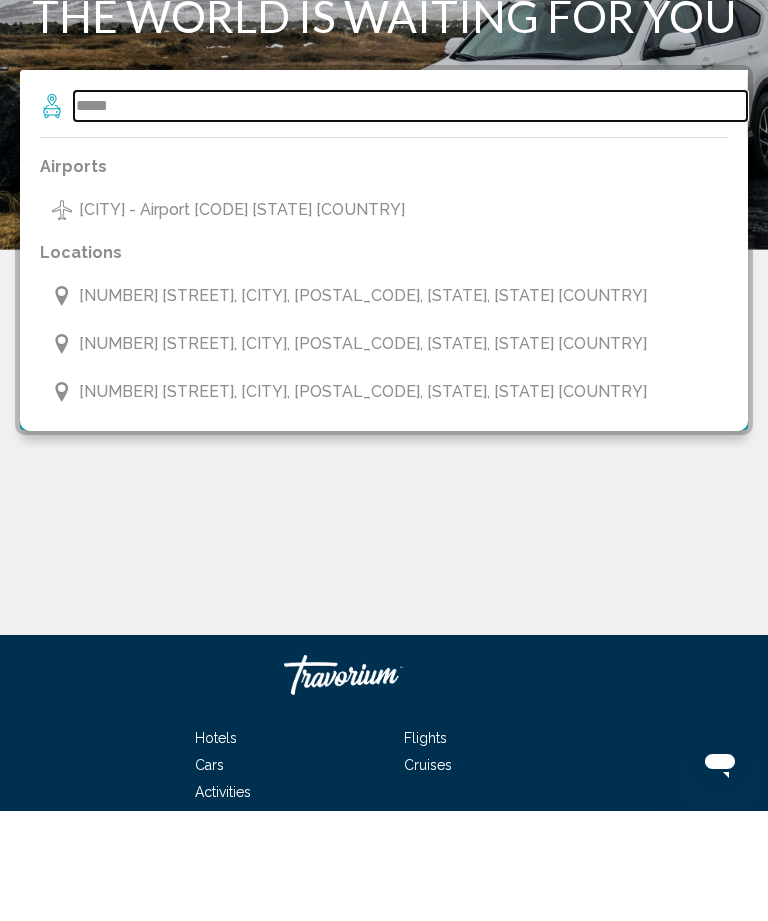 type on "**********" 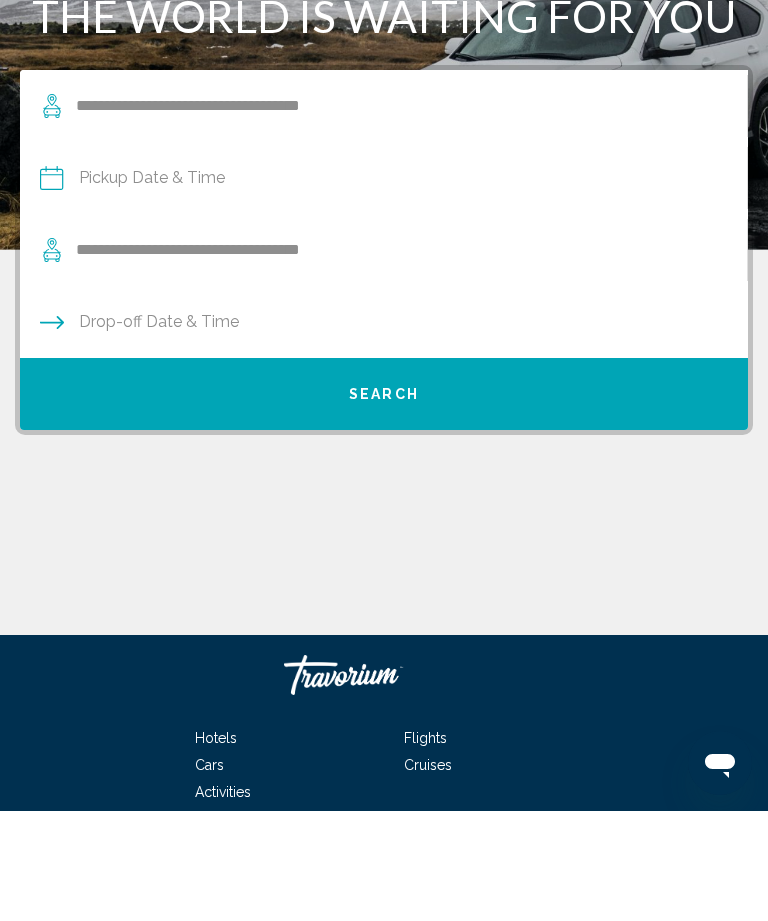 click at bounding box center [383, 291] 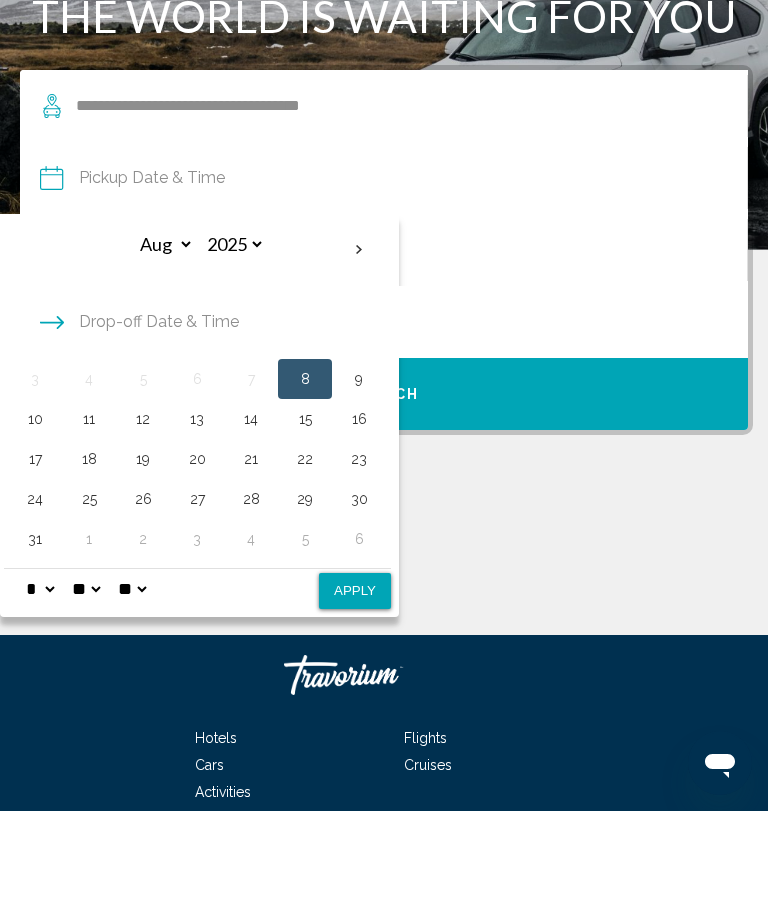 scroll, scrollTop: 110, scrollLeft: 0, axis: vertical 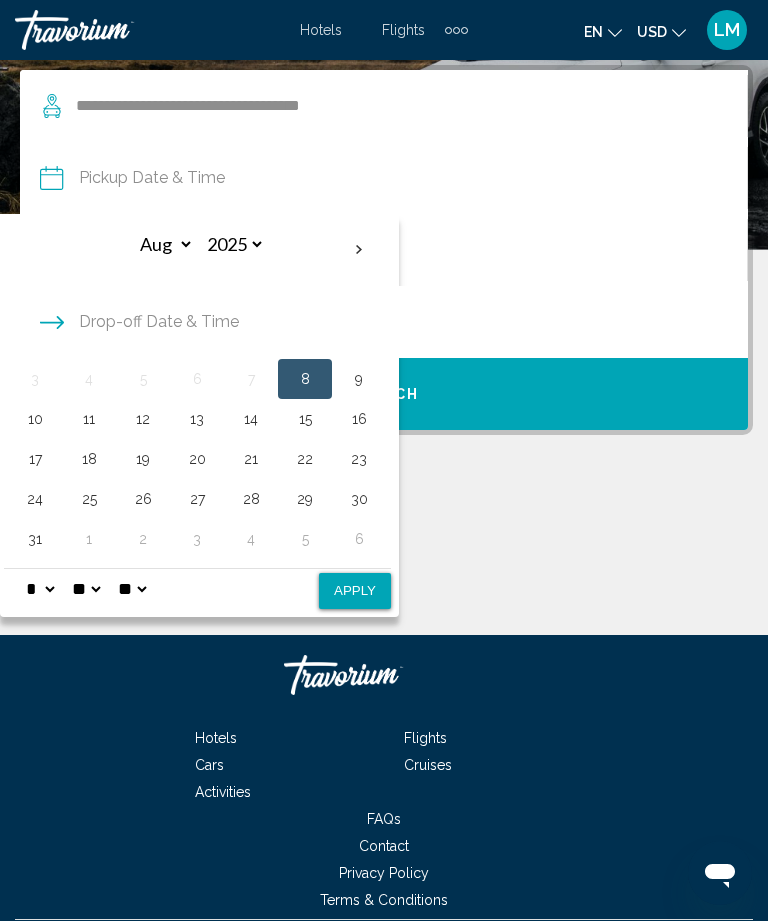 click on "15" at bounding box center (305, 419) 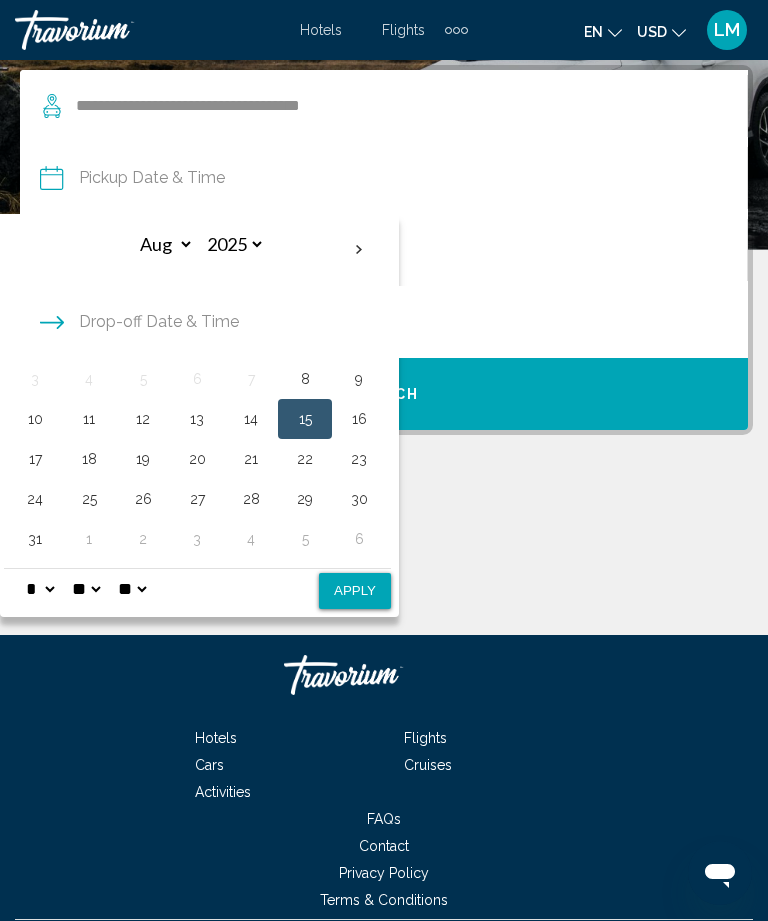 click on "25" at bounding box center (89, 499) 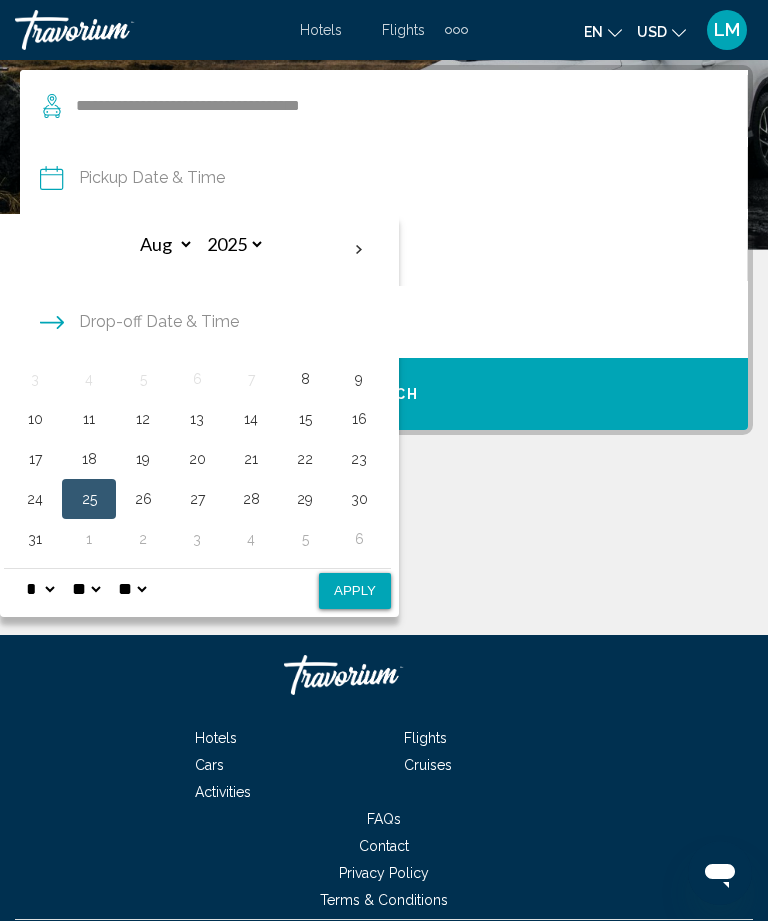 click on "Apply" at bounding box center (355, 591) 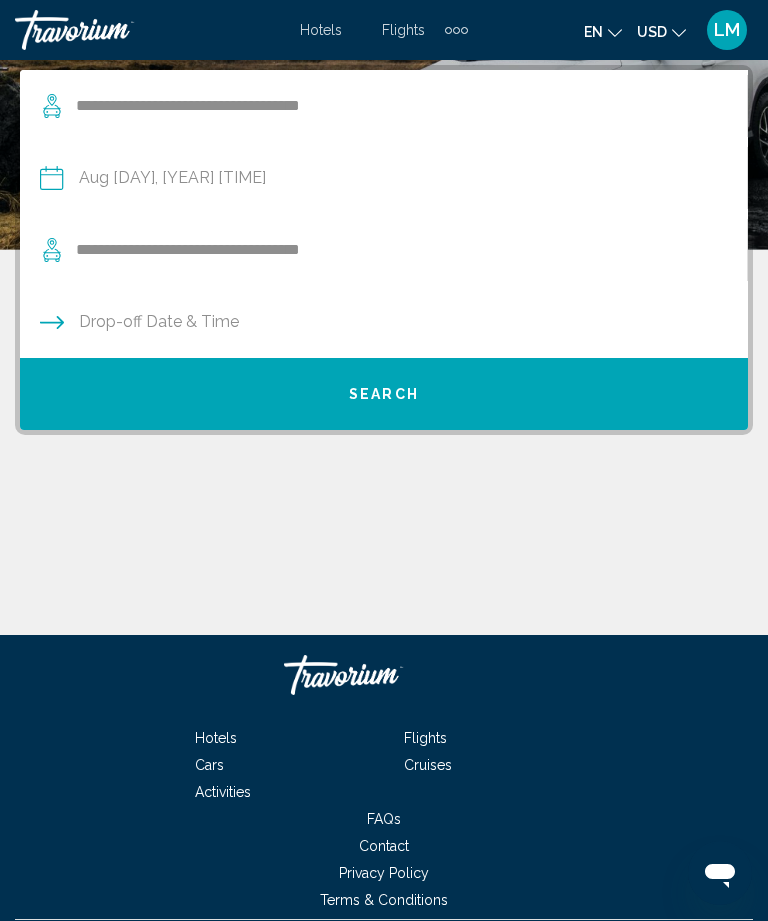 click on "Search" at bounding box center (384, 395) 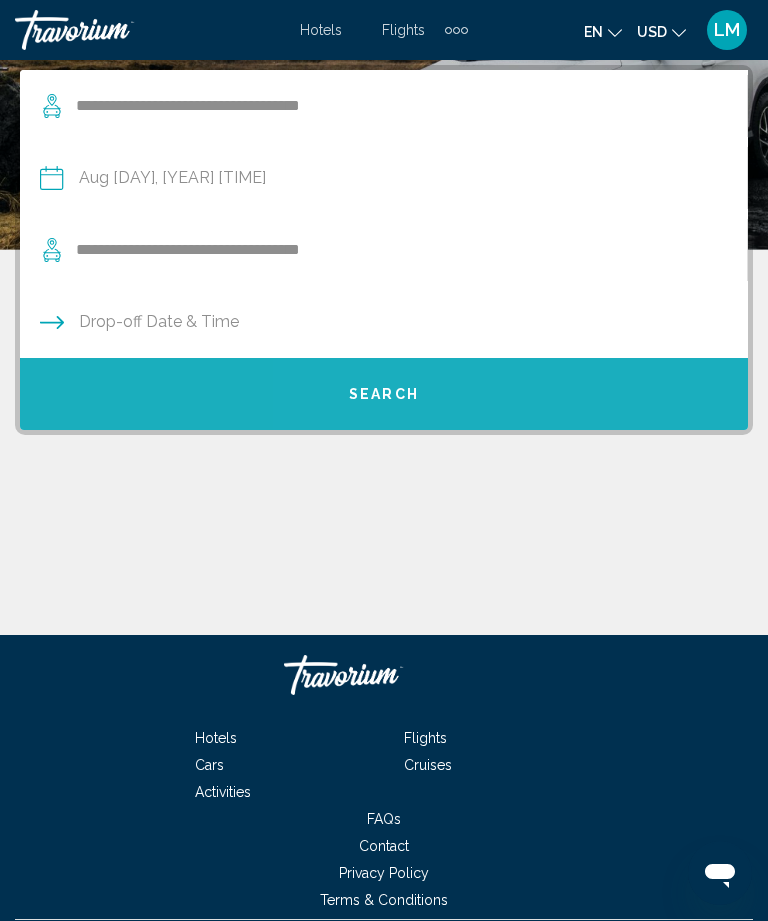 click on "Search" at bounding box center (384, 395) 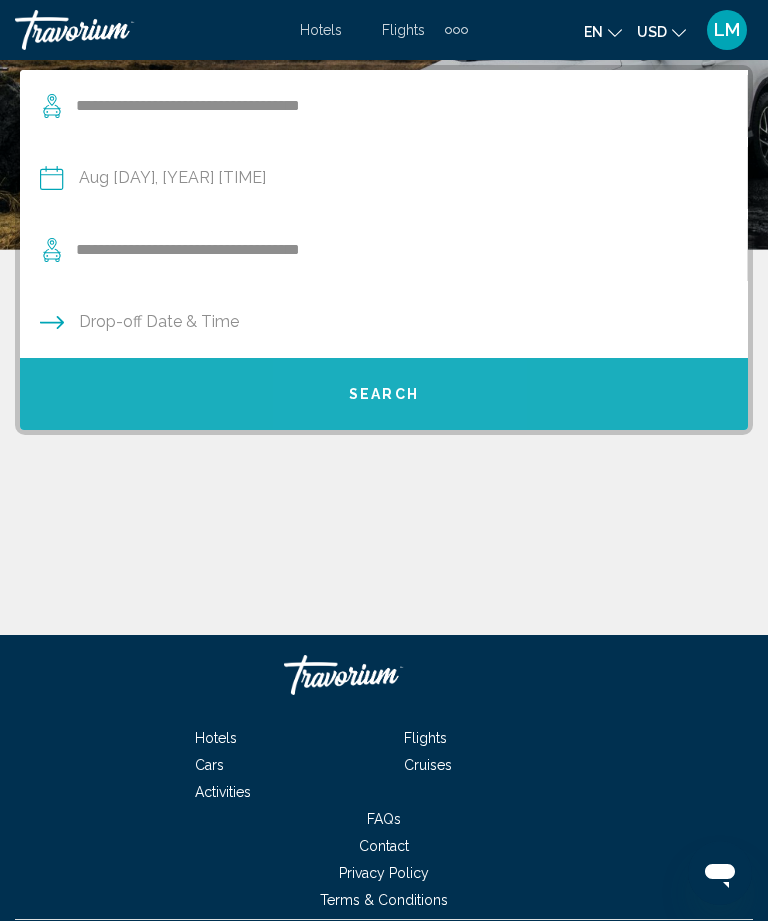 click on "Search" at bounding box center (384, 395) 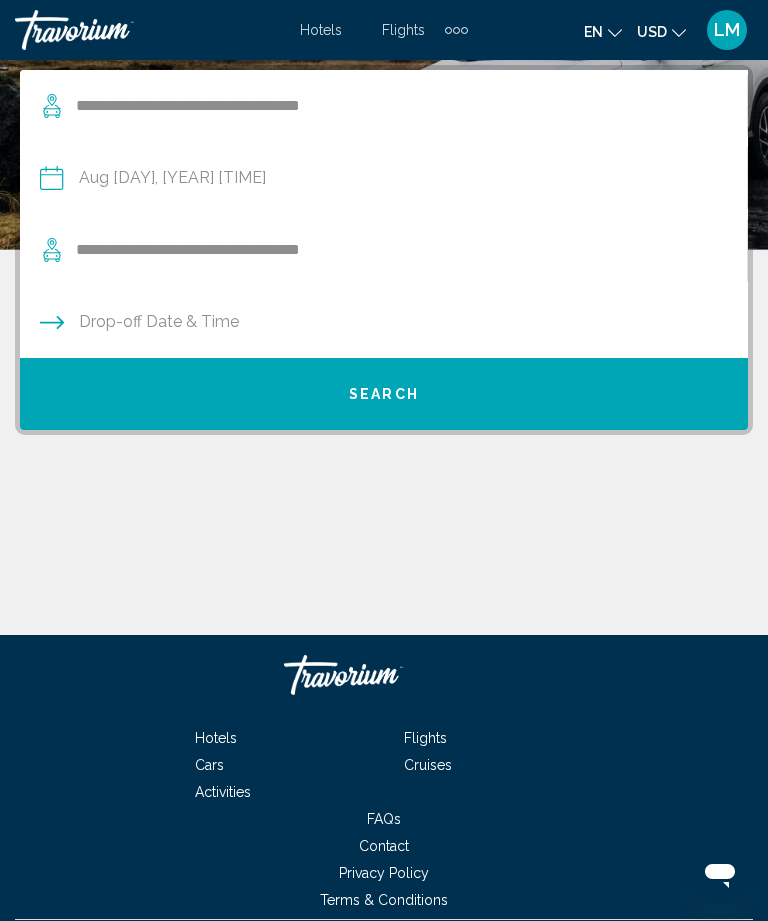 click on "Search" at bounding box center [384, 394] 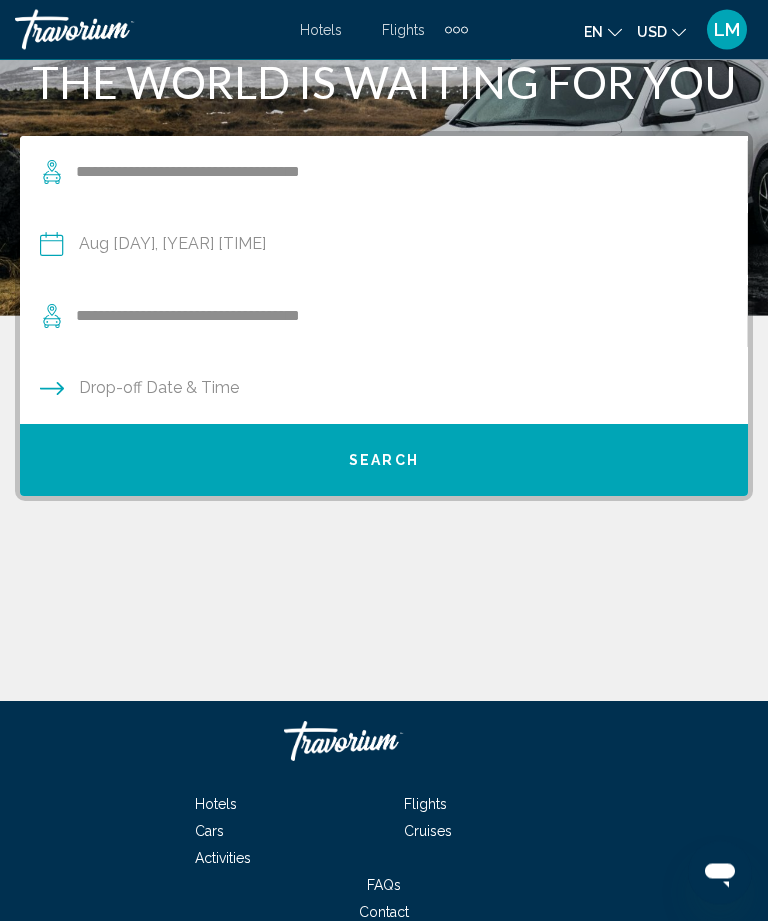 scroll, scrollTop: 0, scrollLeft: 0, axis: both 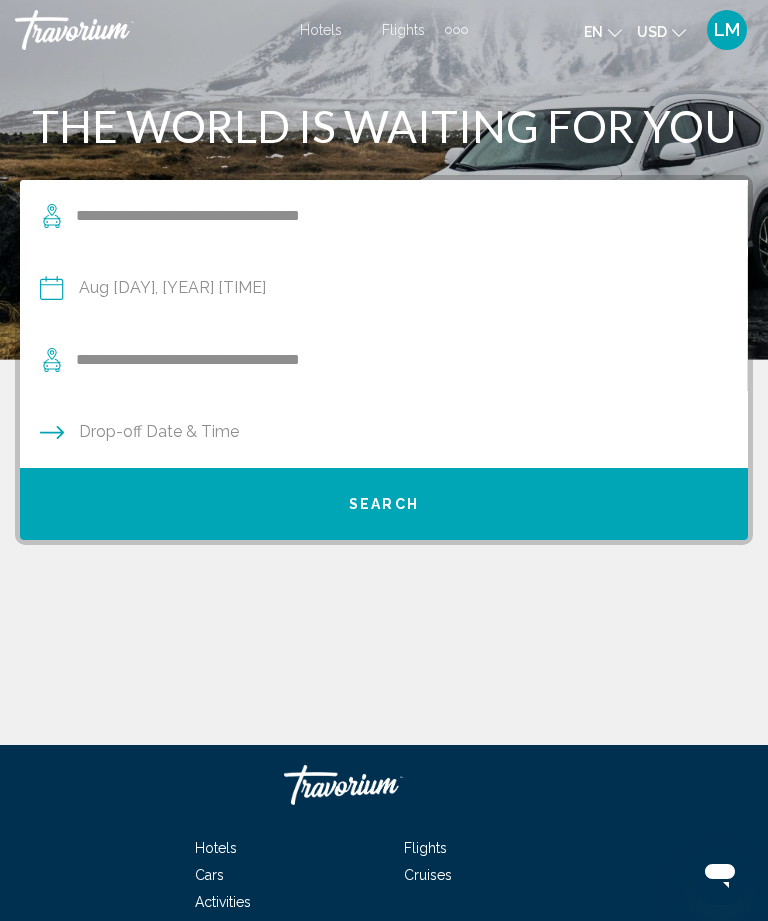click on "Search" at bounding box center [384, 504] 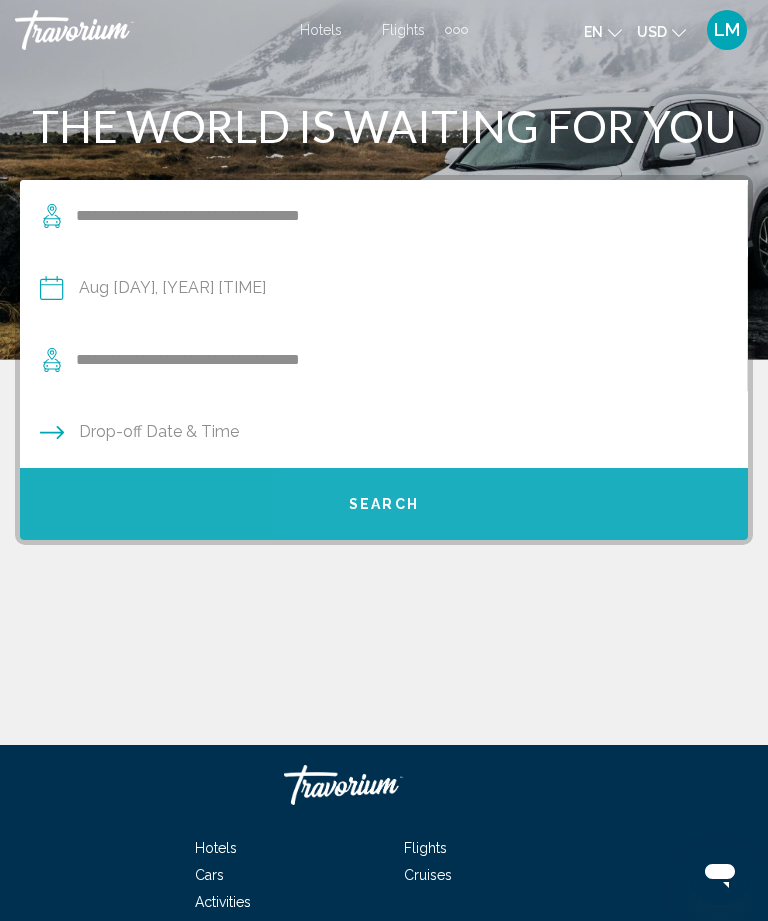 click on "Search" at bounding box center (384, 504) 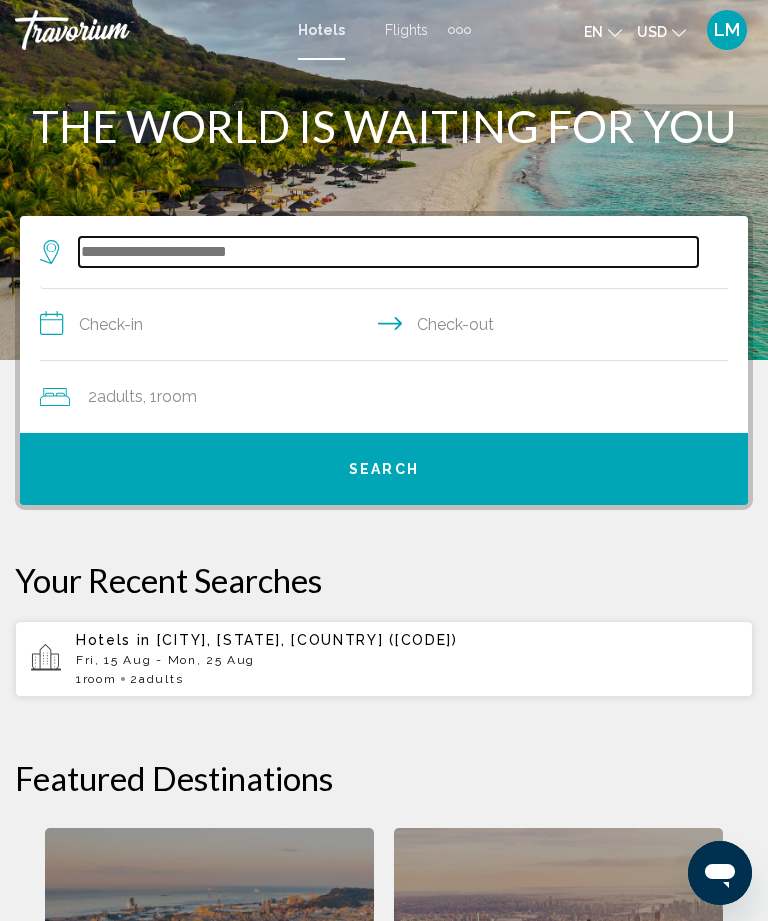 click at bounding box center [388, 252] 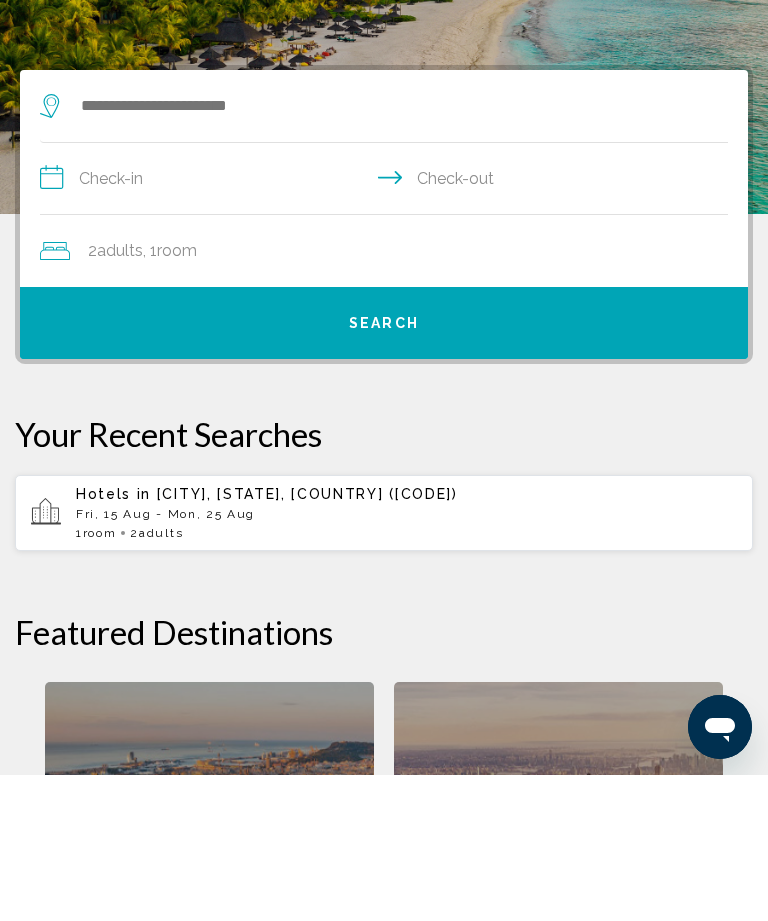 click on "[CITY], [STATE], [COUNTRY] ([CODE])" at bounding box center (307, 640) 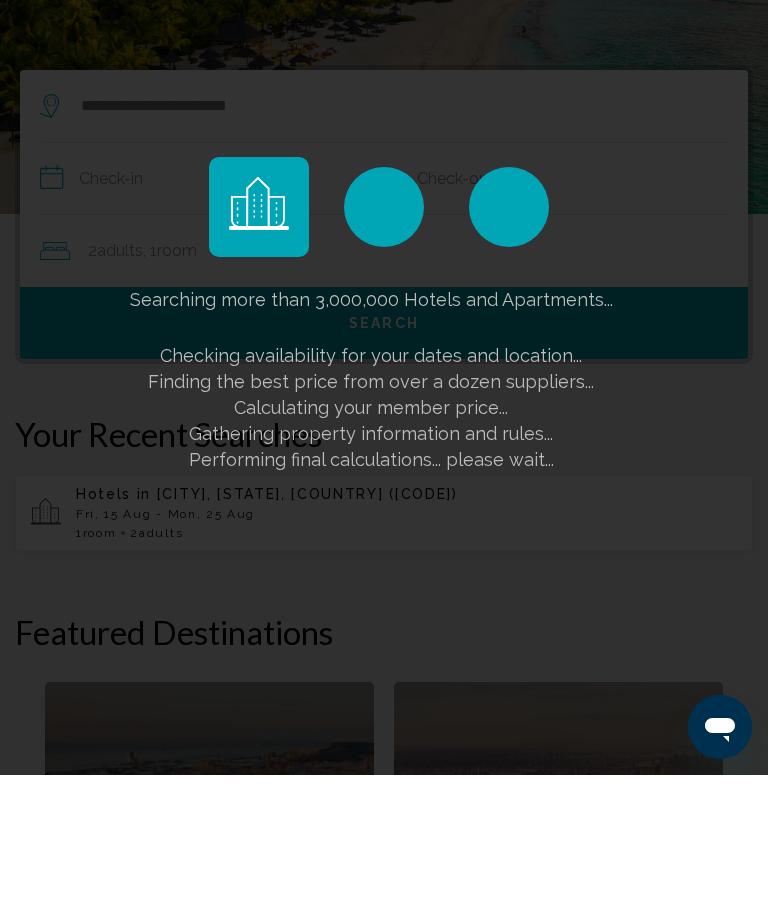scroll, scrollTop: 146, scrollLeft: 0, axis: vertical 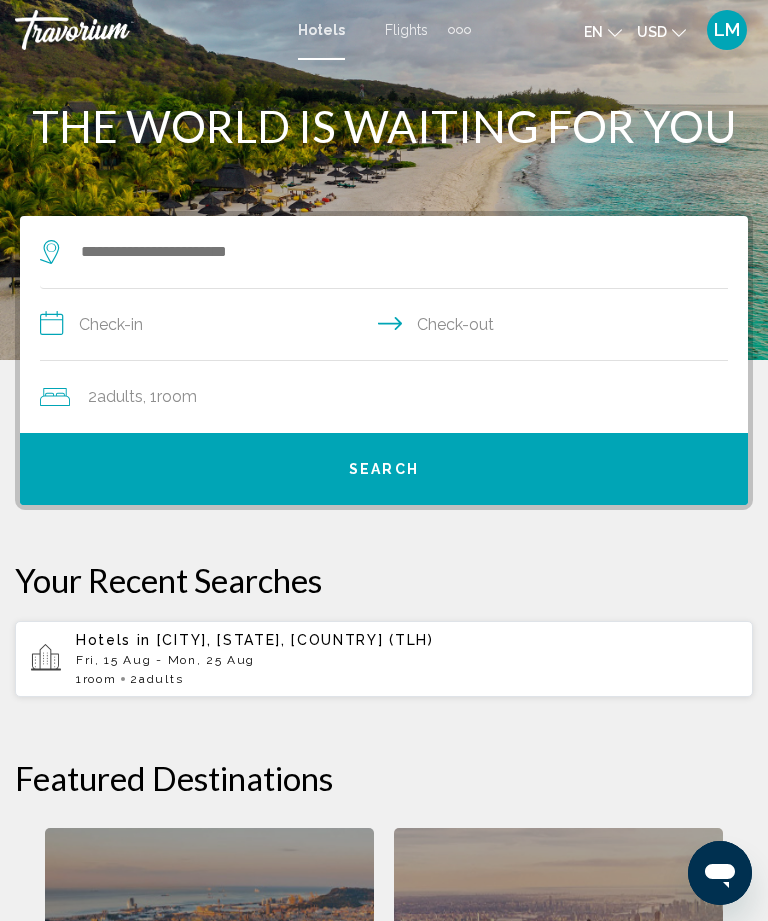 click at bounding box center (467, 30) 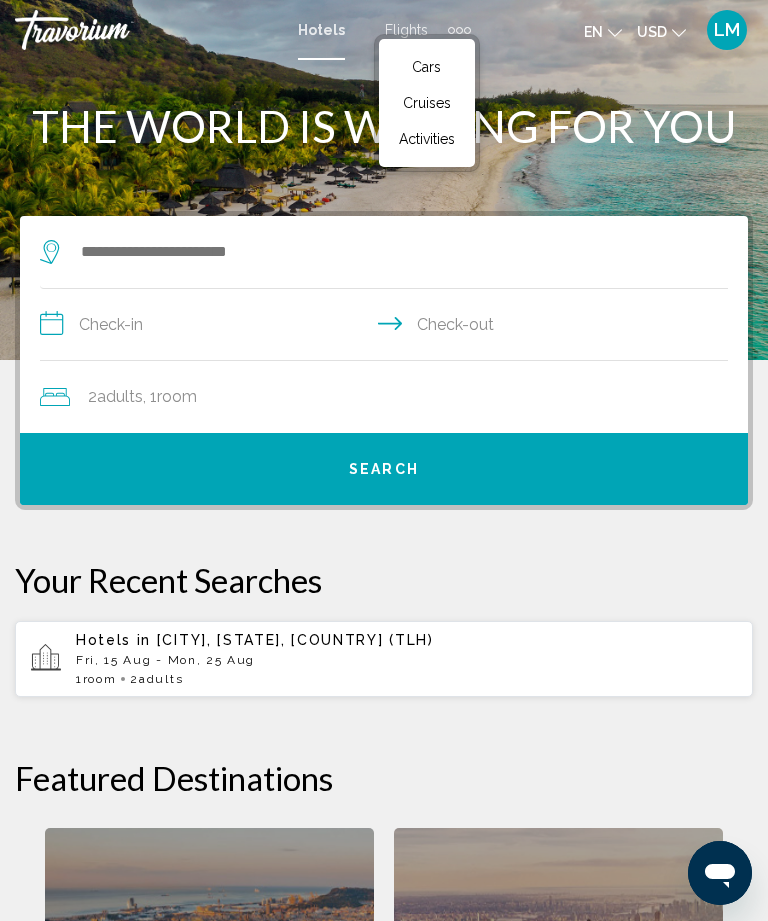 click on "Cars" at bounding box center (426, 67) 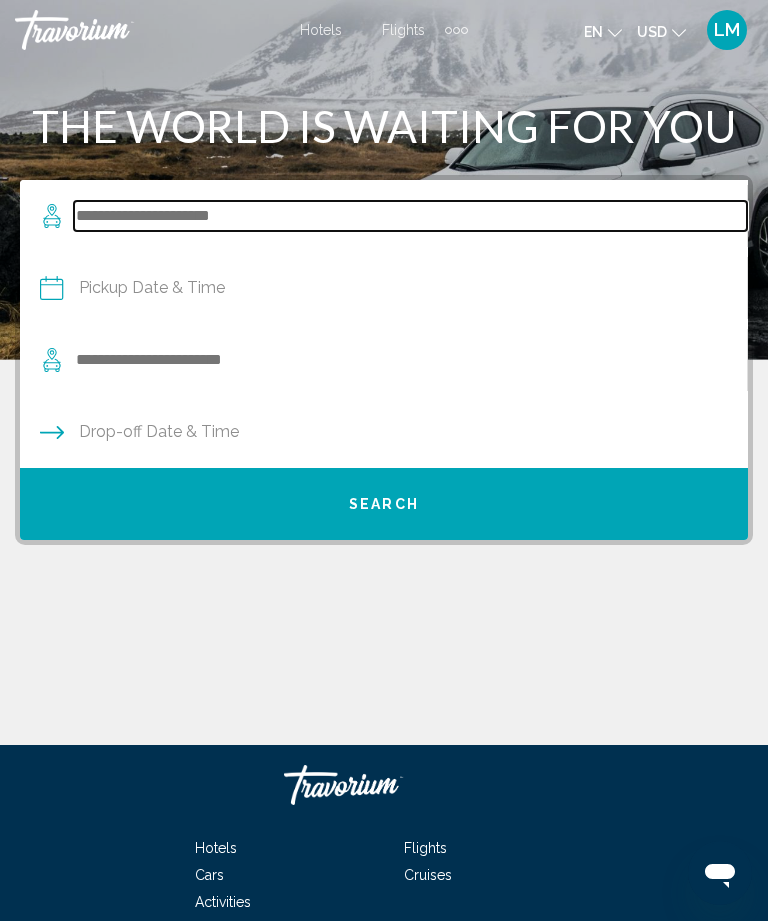 click at bounding box center [410, 216] 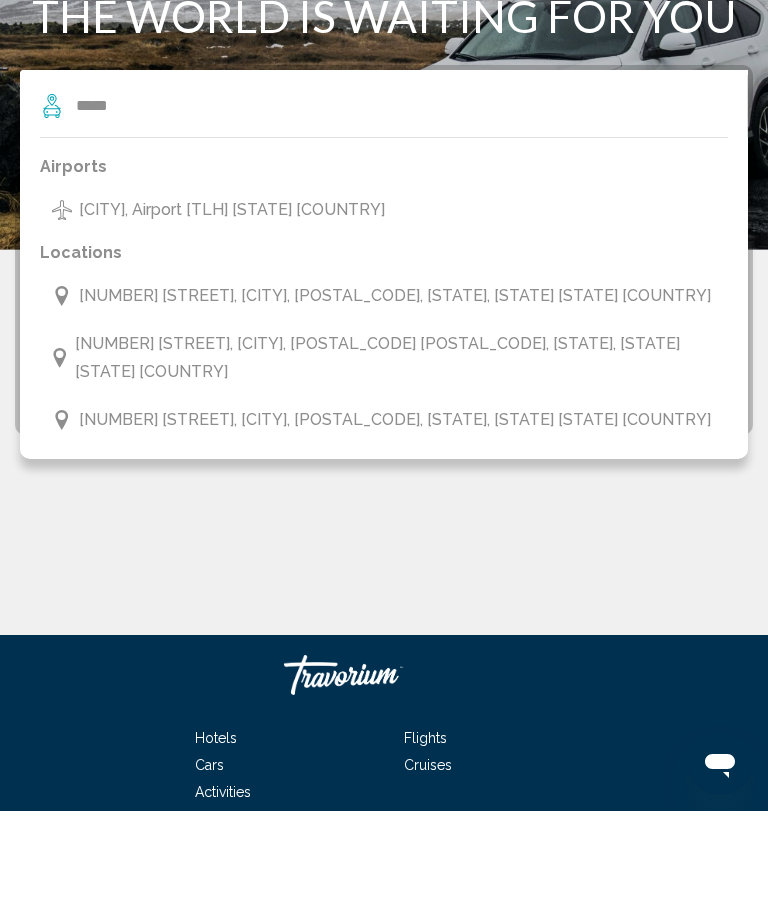 click on "Tallahassee - Airport [TLH] [FL] [US]" at bounding box center [384, 320] 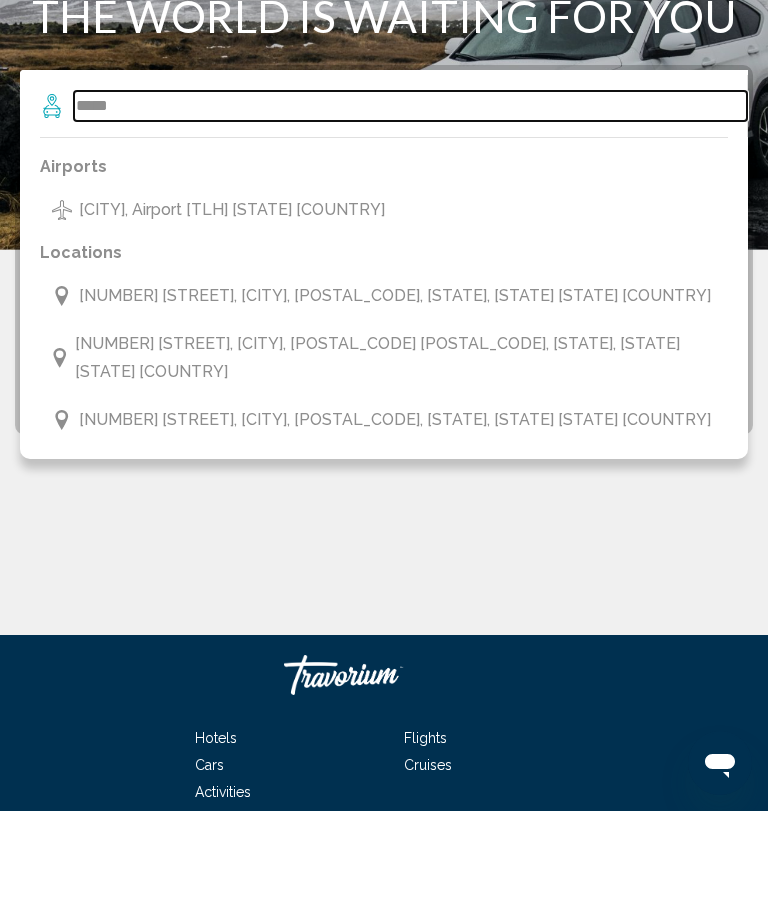 type on "**********" 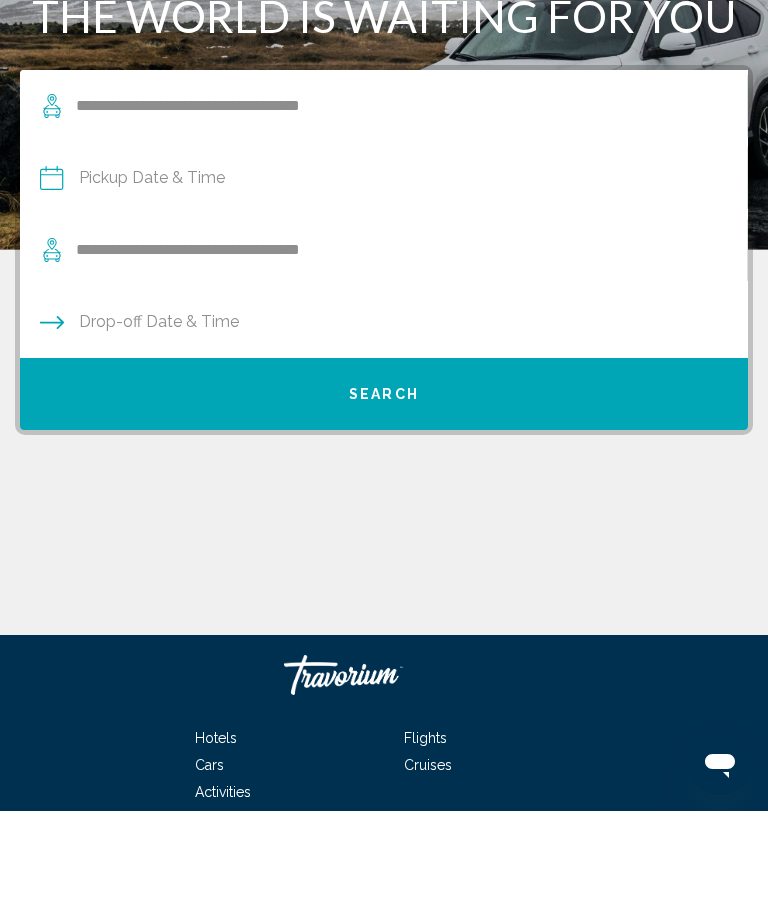 click at bounding box center (383, 291) 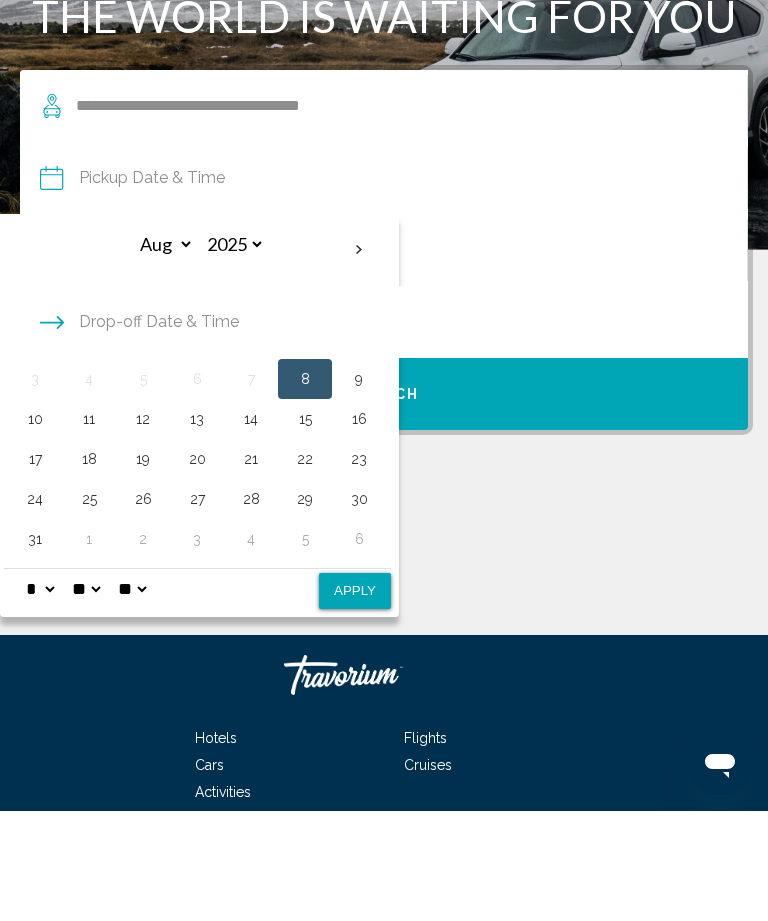 scroll, scrollTop: 110, scrollLeft: 0, axis: vertical 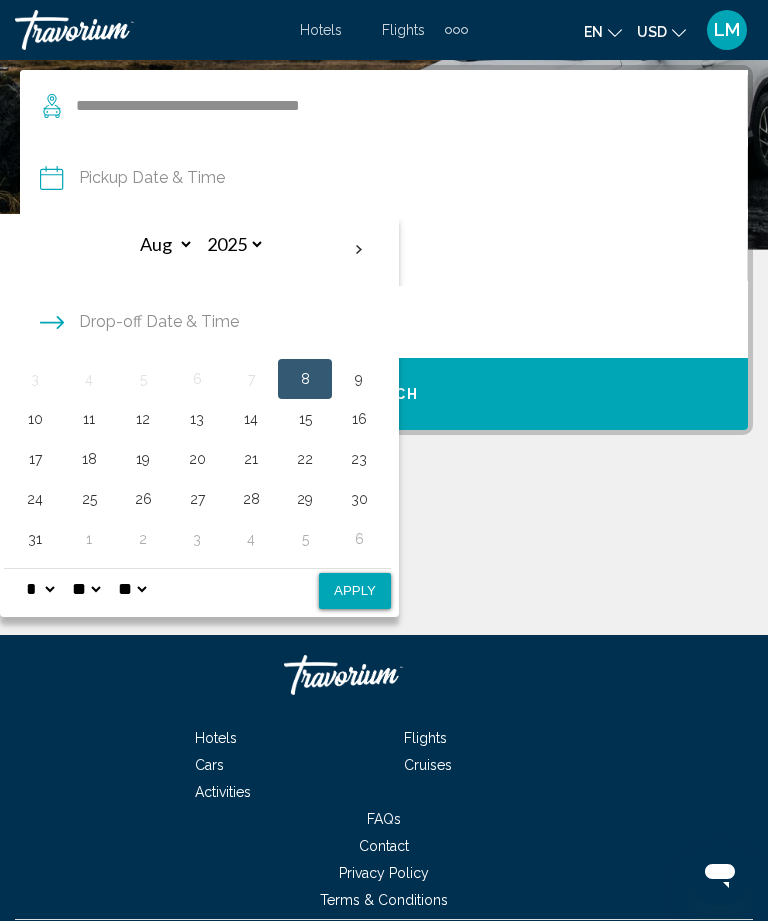 click on "15" at bounding box center (305, 419) 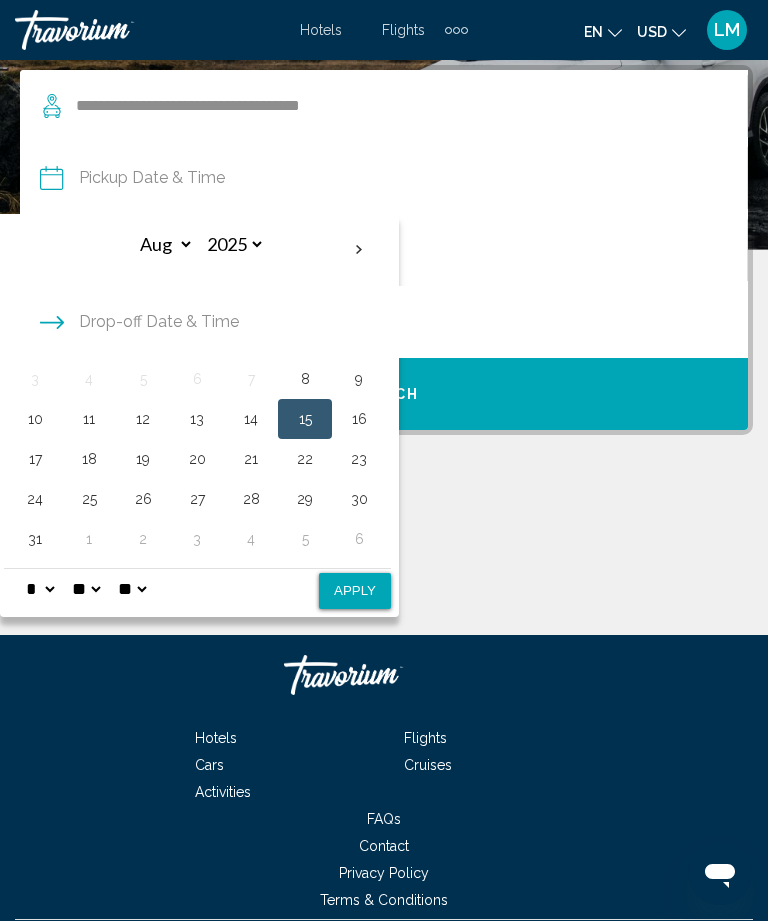 click on "25" at bounding box center [89, 499] 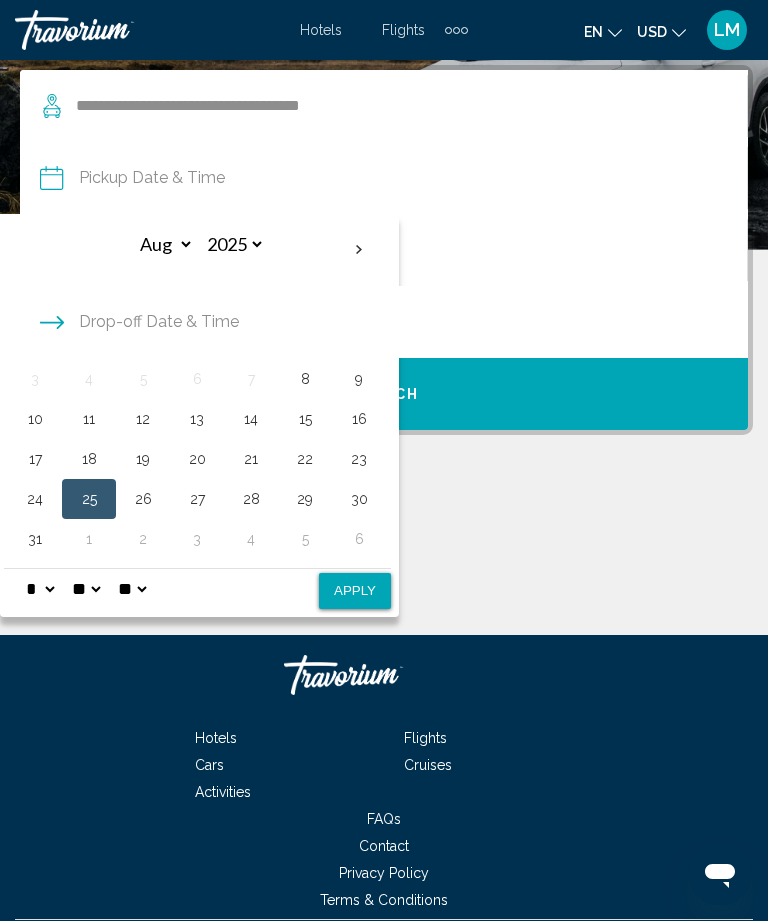 click on "15" at bounding box center (305, 419) 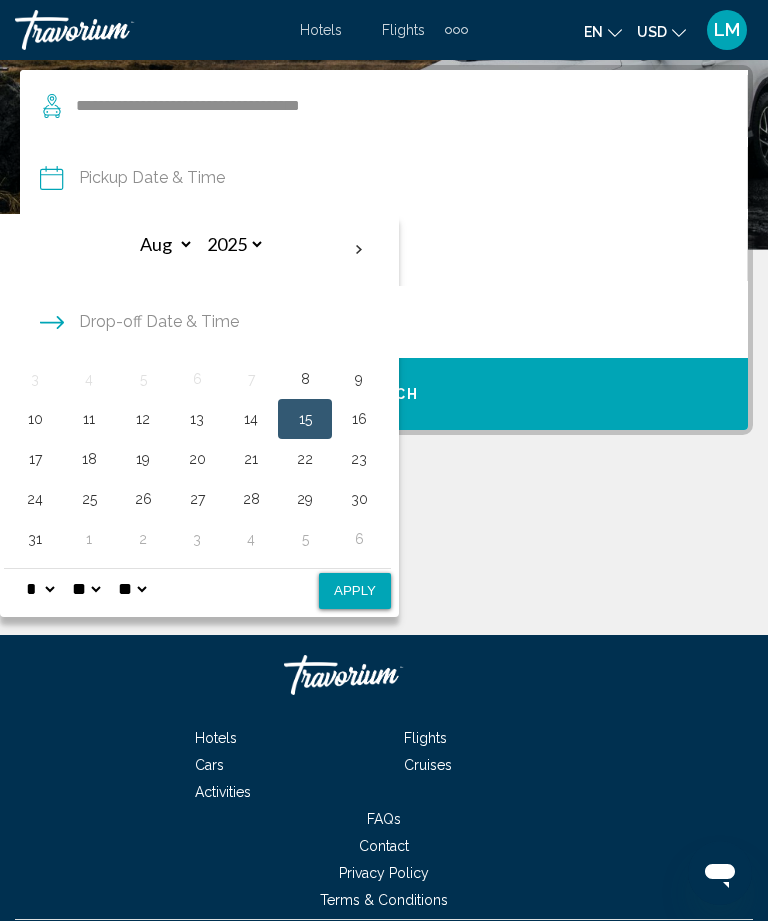 click on "25" at bounding box center (89, 499) 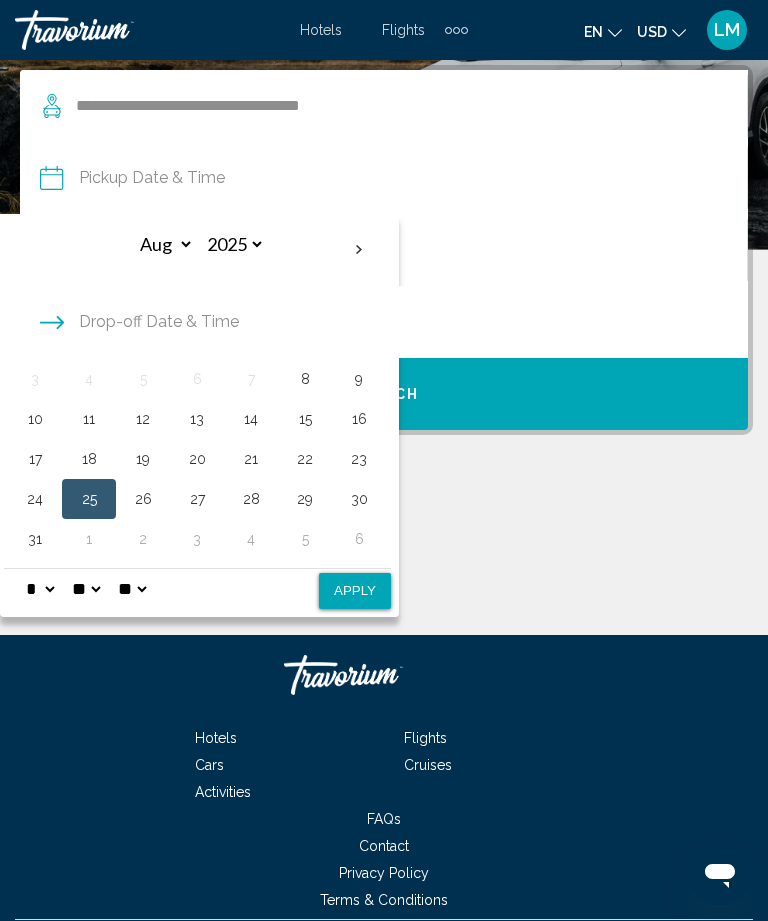 click on "15" at bounding box center (305, 419) 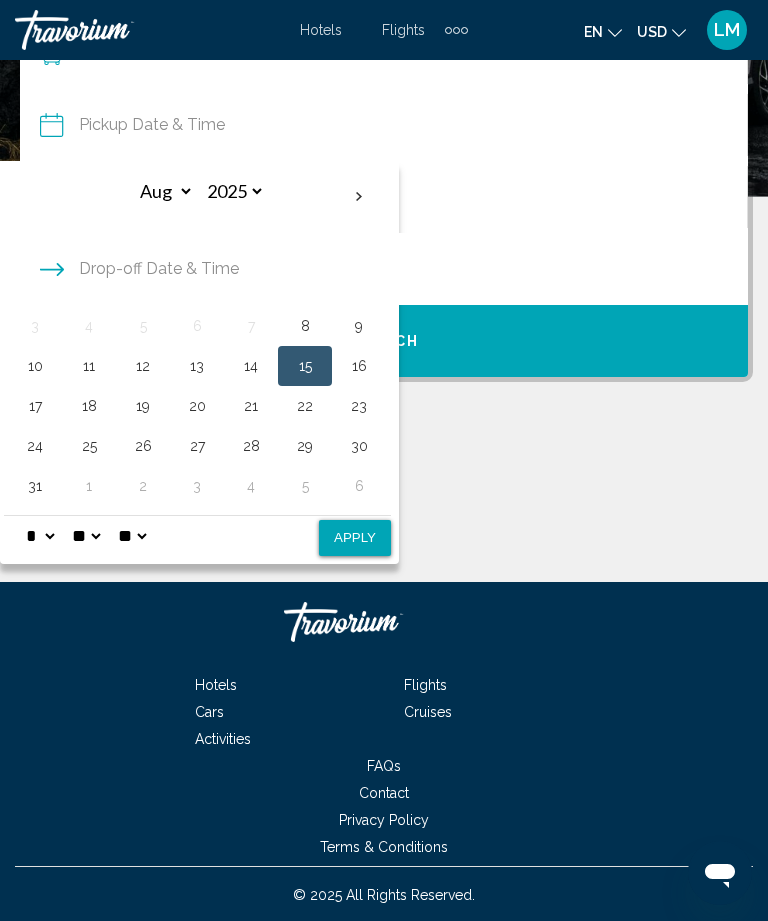 scroll, scrollTop: 165, scrollLeft: 0, axis: vertical 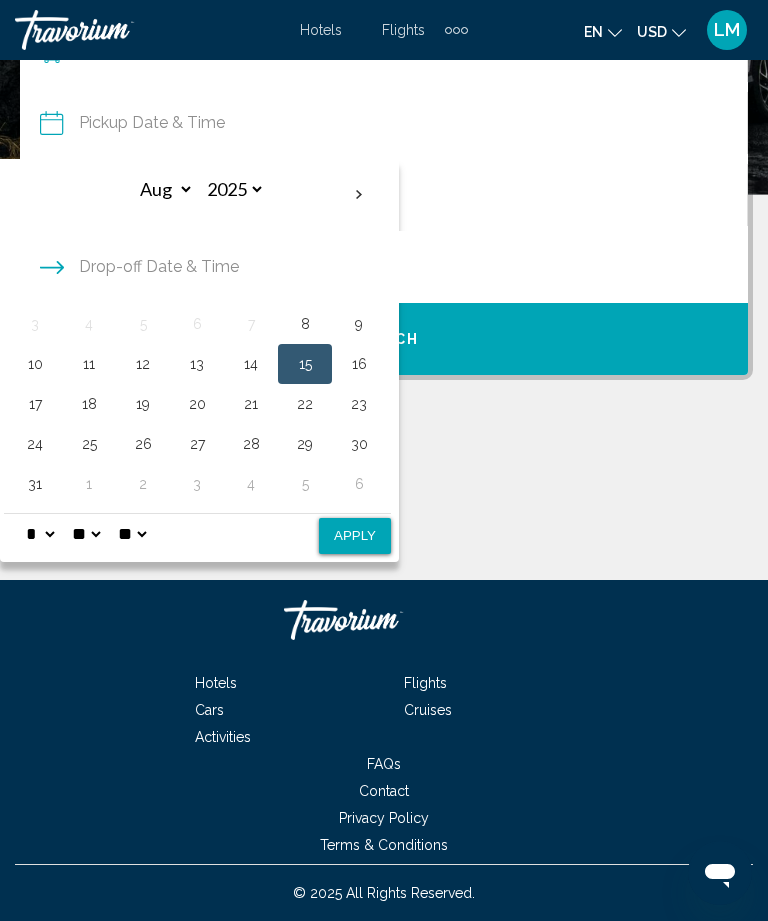 click on "Apply" at bounding box center (355, 536) 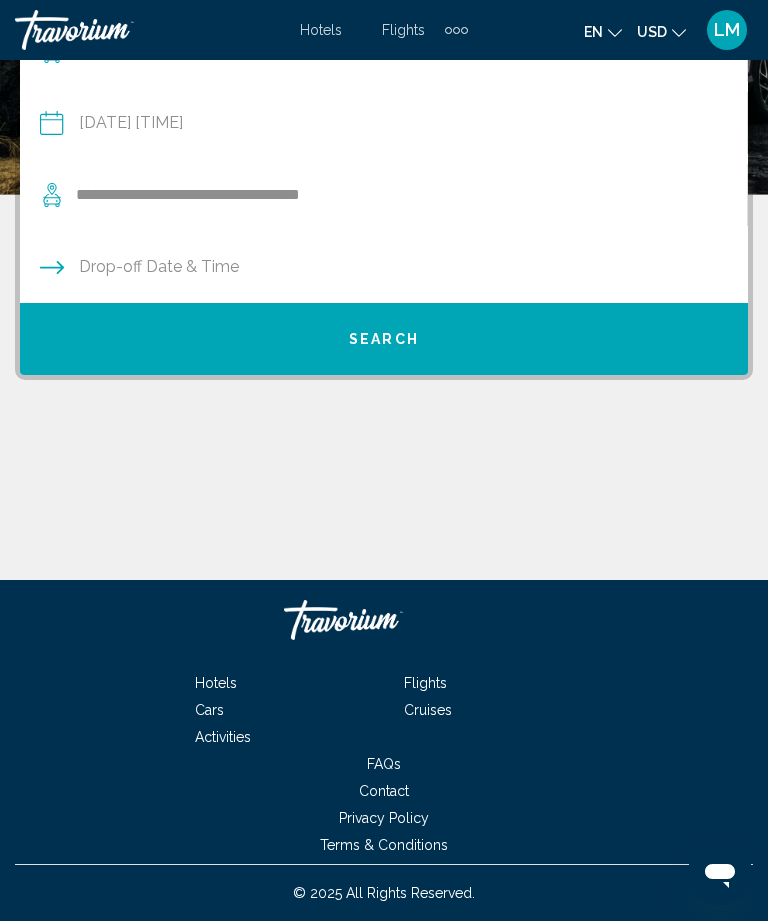 click on "**********" at bounding box center [383, 126] 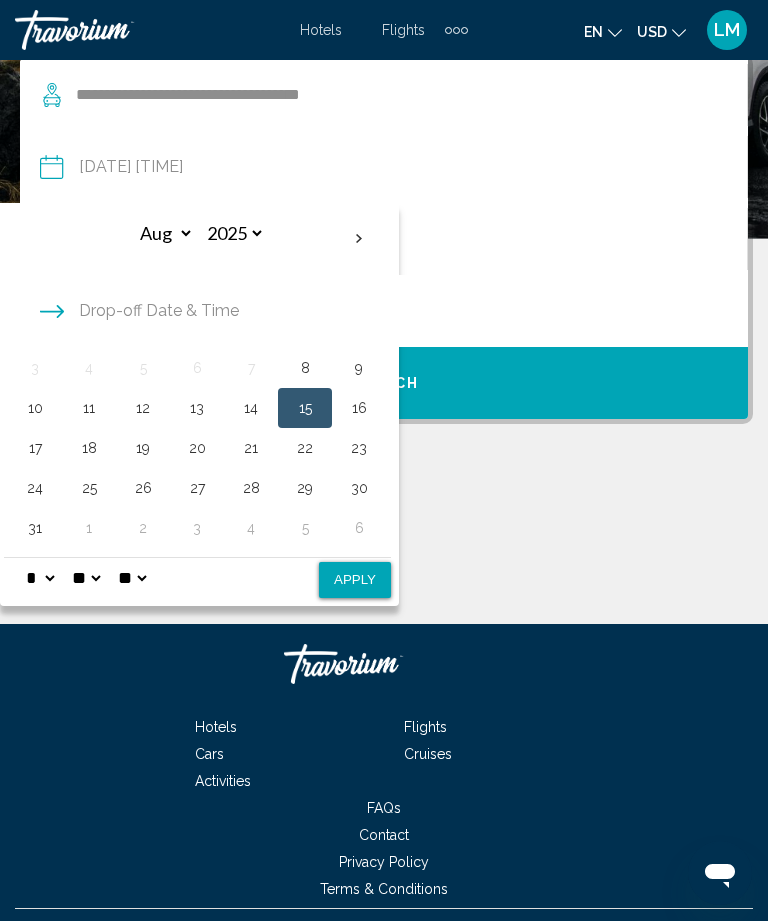 scroll, scrollTop: 110, scrollLeft: 0, axis: vertical 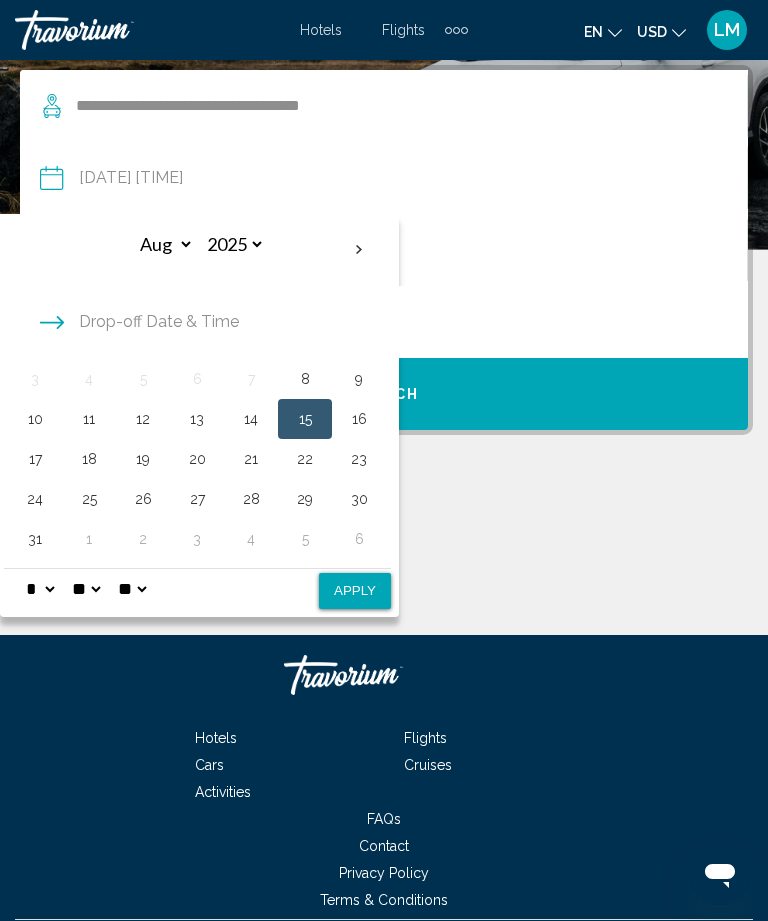 click on "15" at bounding box center [305, 419] 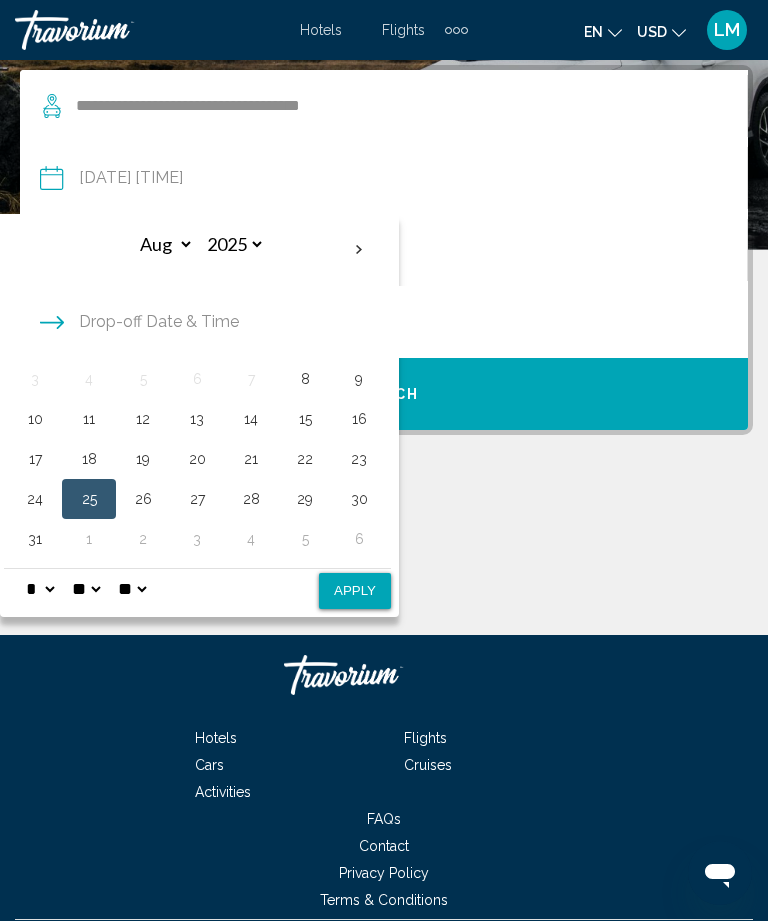 click on "15" at bounding box center [305, 419] 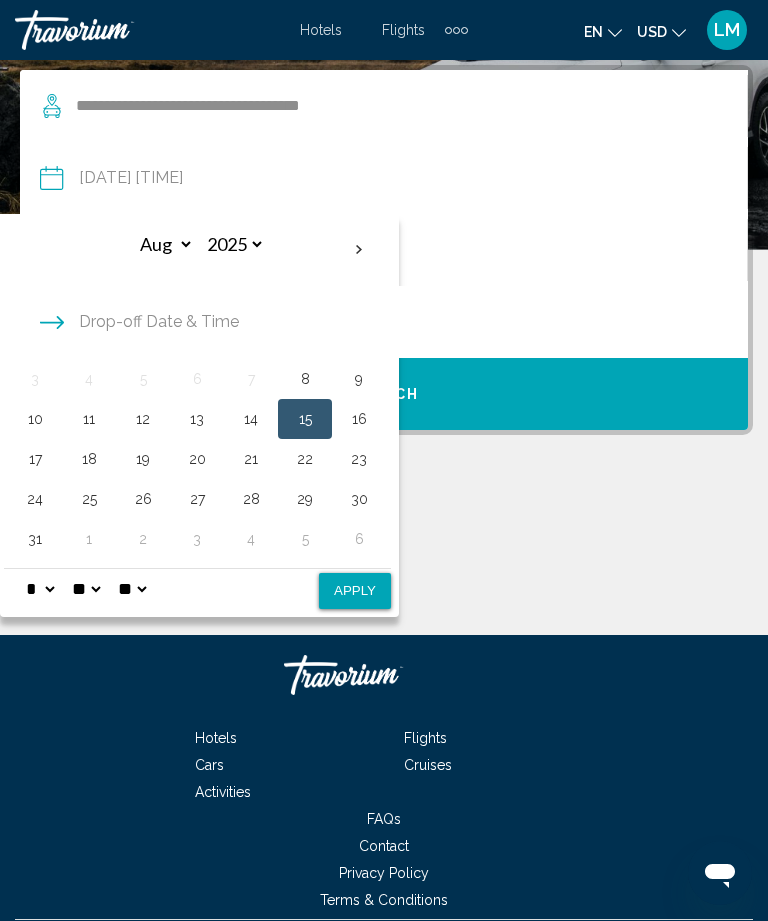 click on "Apply" at bounding box center (355, 591) 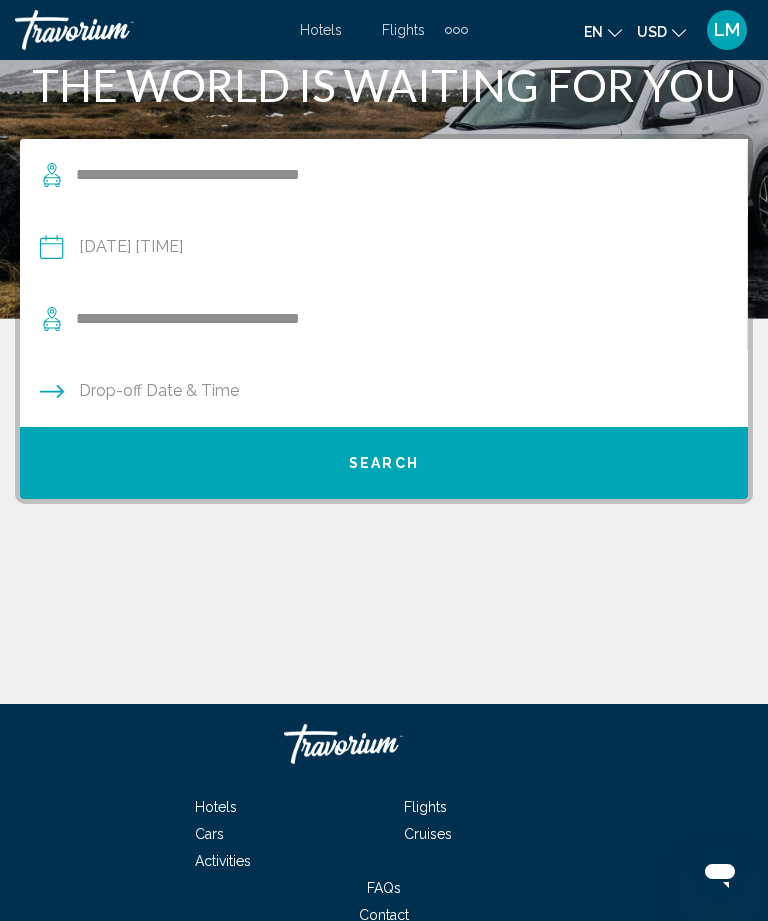 scroll, scrollTop: 0, scrollLeft: 0, axis: both 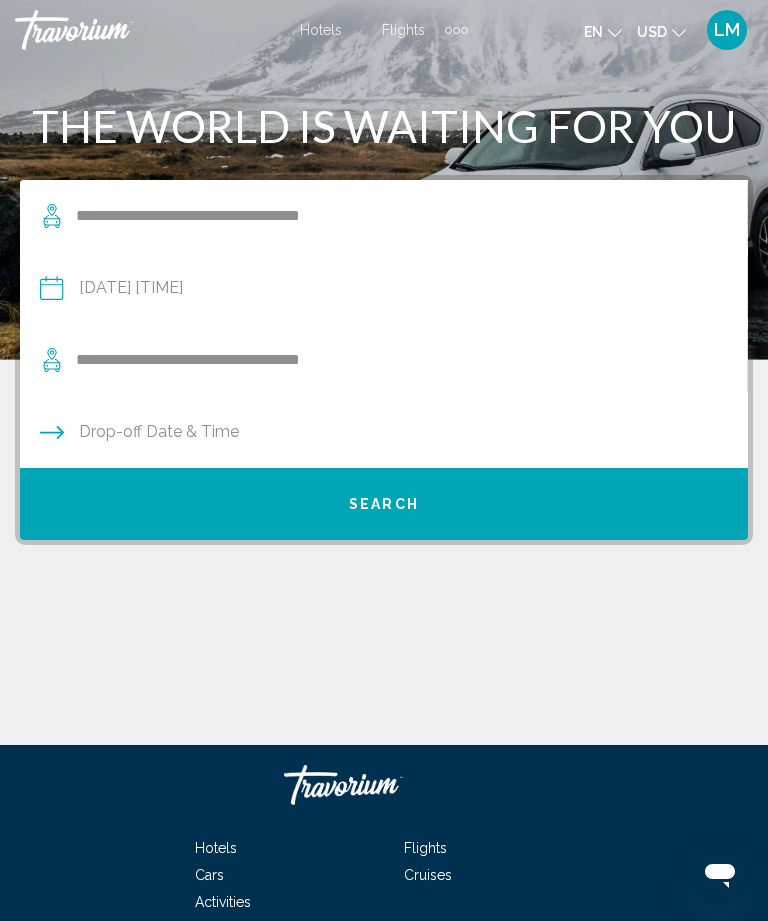 click on "**********" at bounding box center (383, 291) 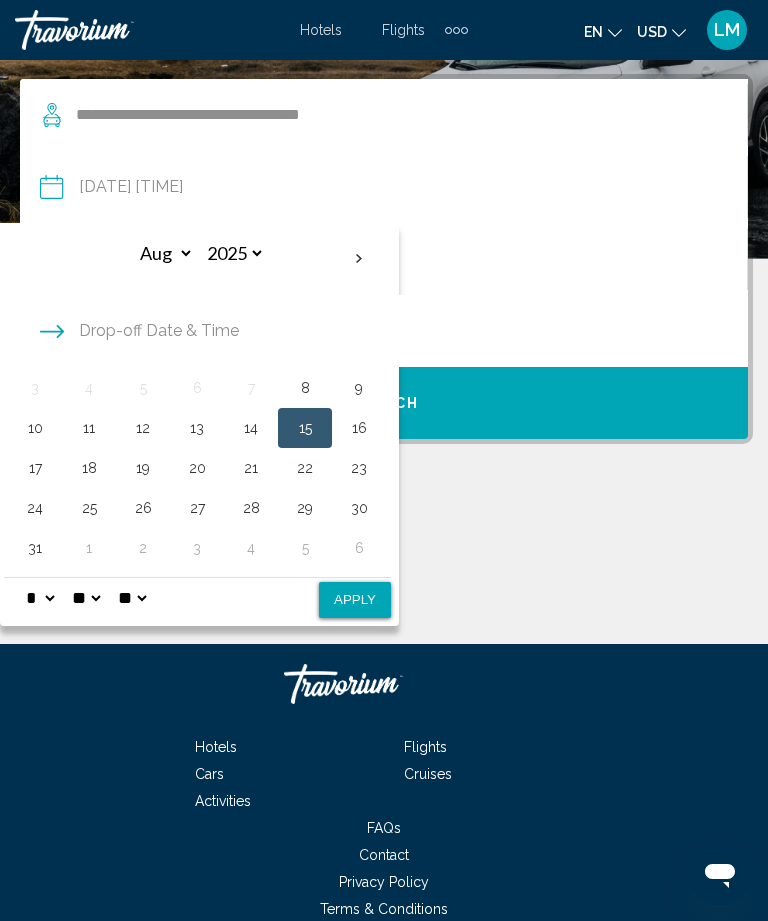 scroll, scrollTop: 110, scrollLeft: 0, axis: vertical 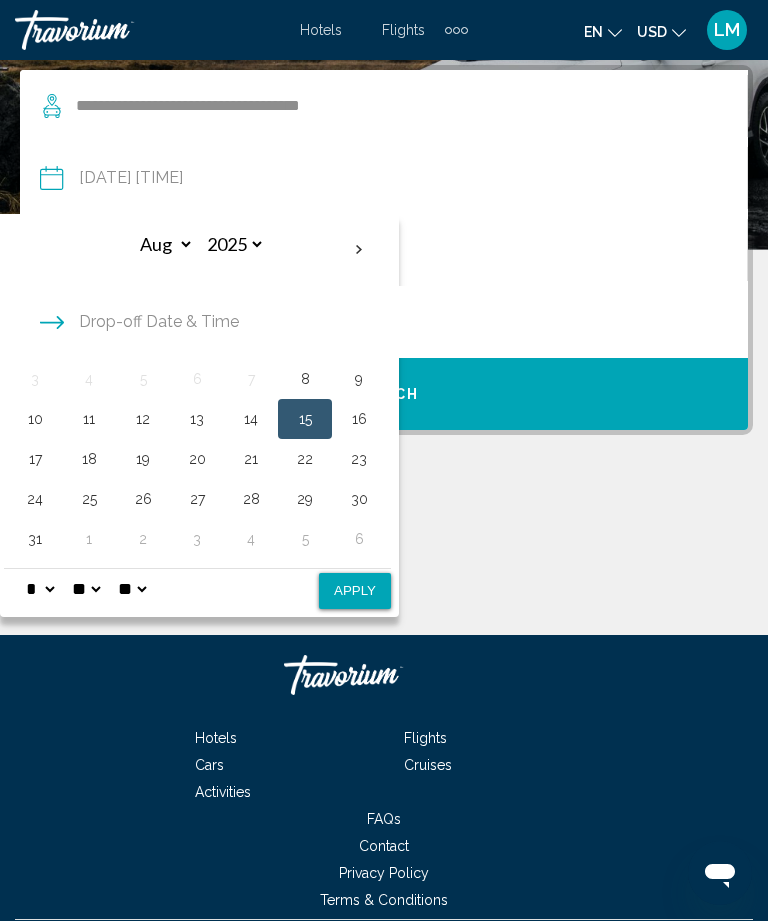 click on "* * * * * * * * * ** ** **" at bounding box center (40, 589) 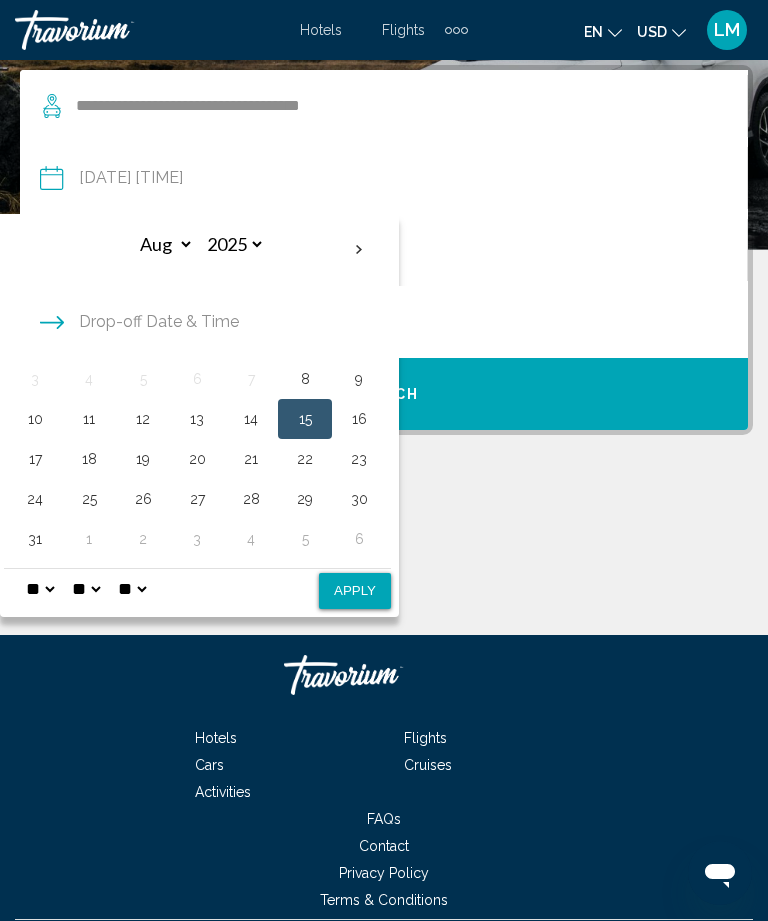 click on "** **" at bounding box center (132, 589) 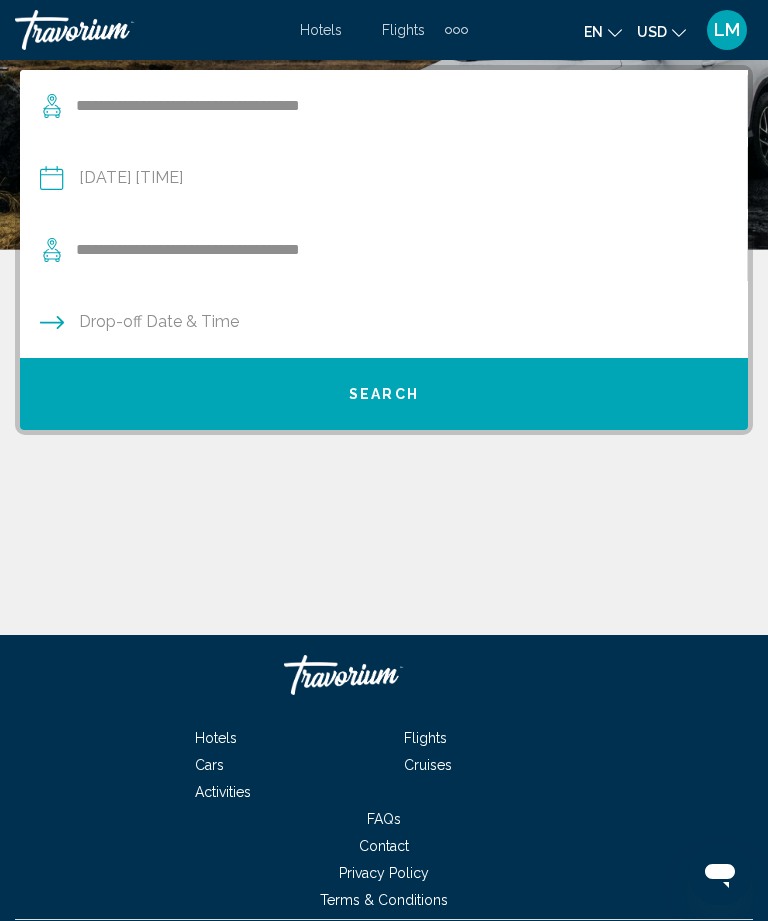 click at bounding box center [383, 325] 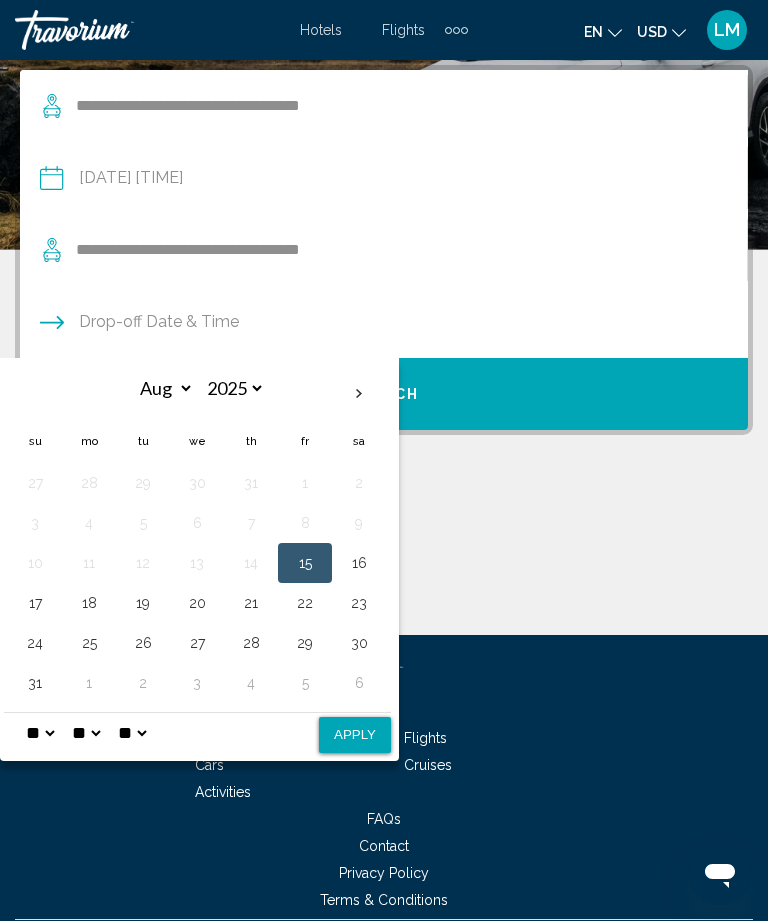 click on "25" at bounding box center [89, 643] 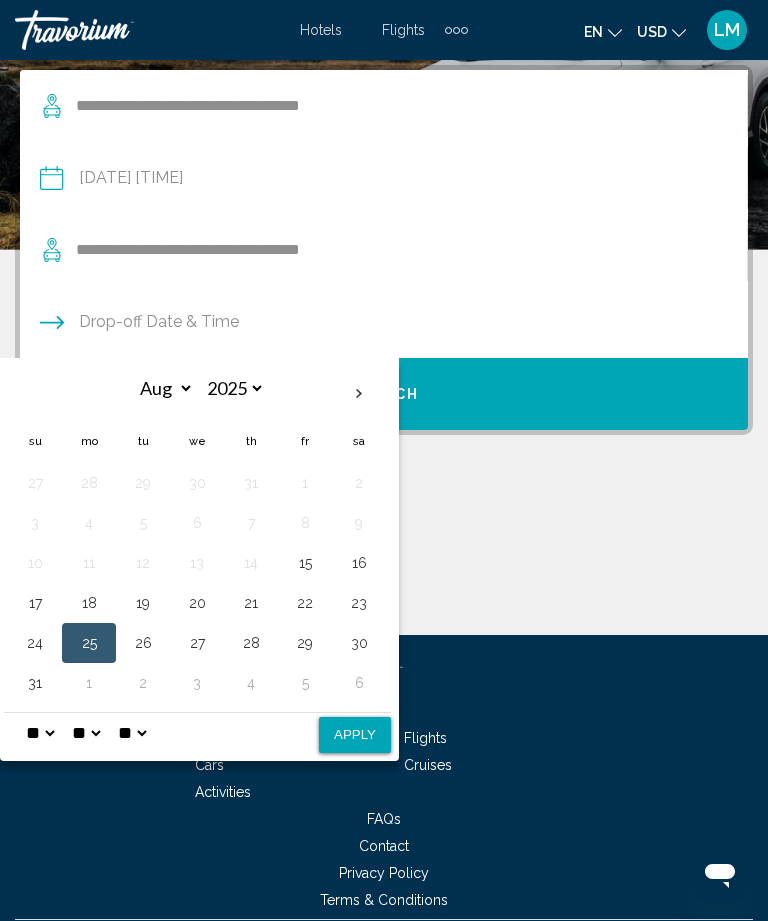 click on "Apply" at bounding box center [355, 735] 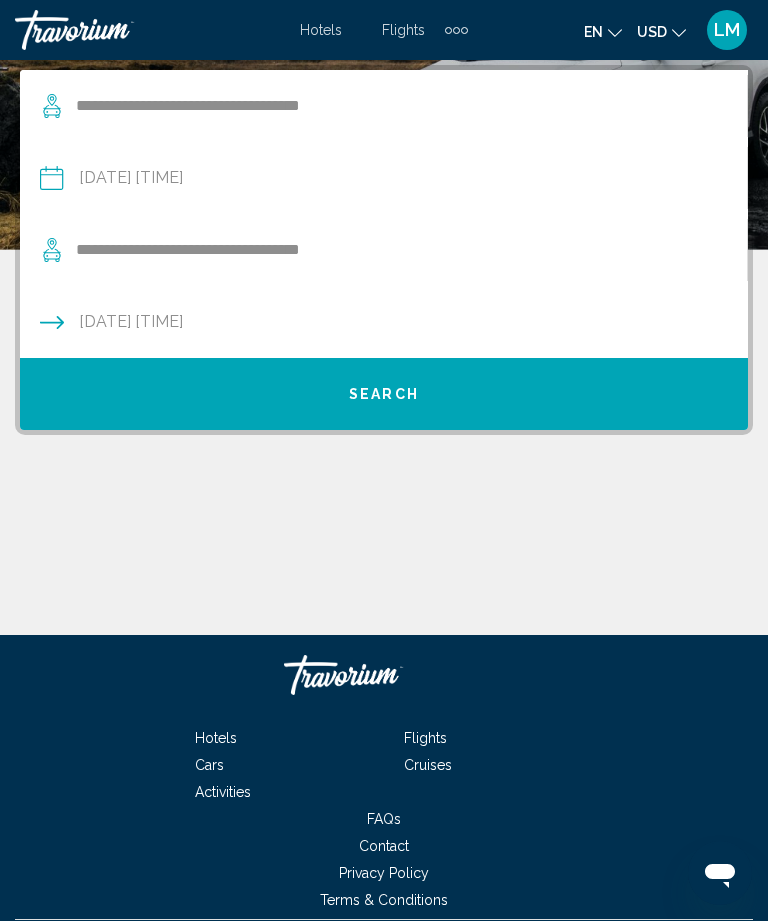 click on "Search" at bounding box center (384, 394) 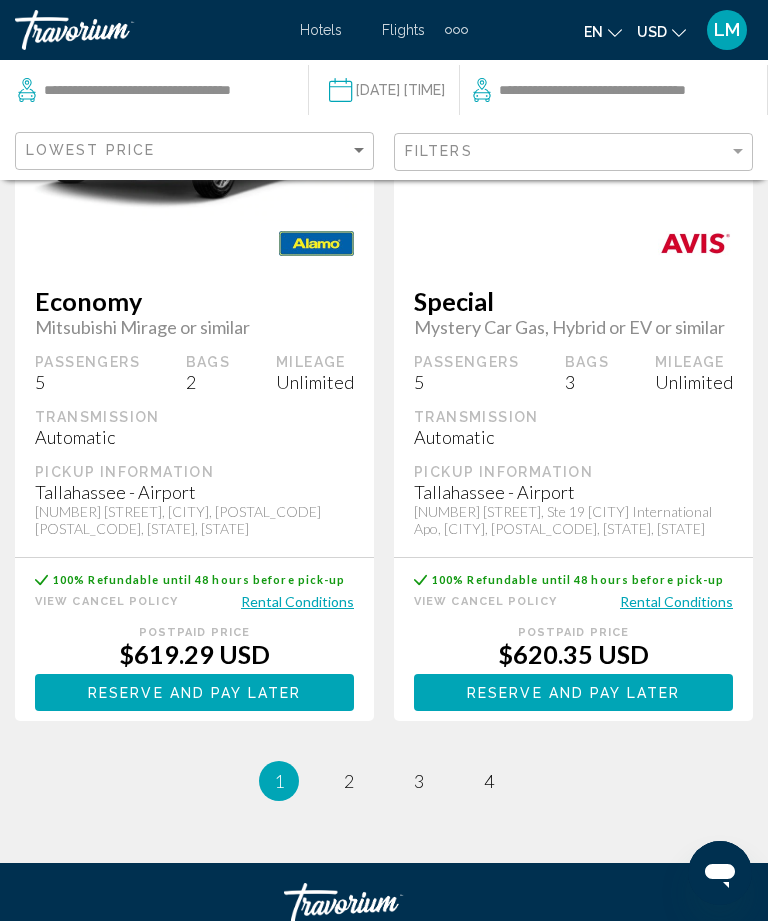 scroll, scrollTop: 4617, scrollLeft: 0, axis: vertical 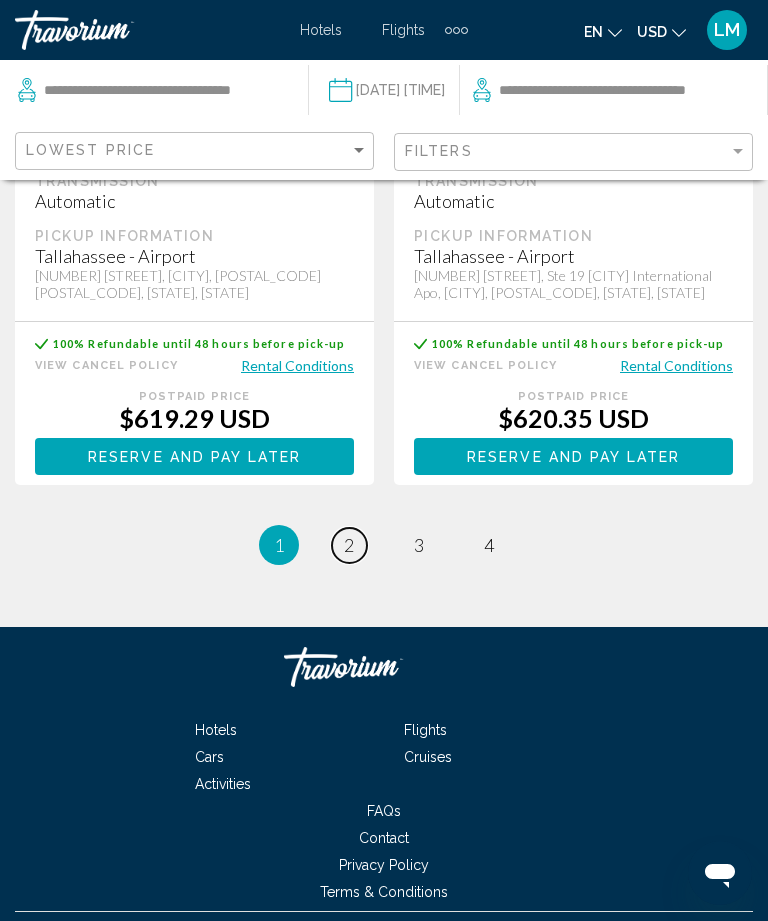 click on "page  2" at bounding box center [349, 545] 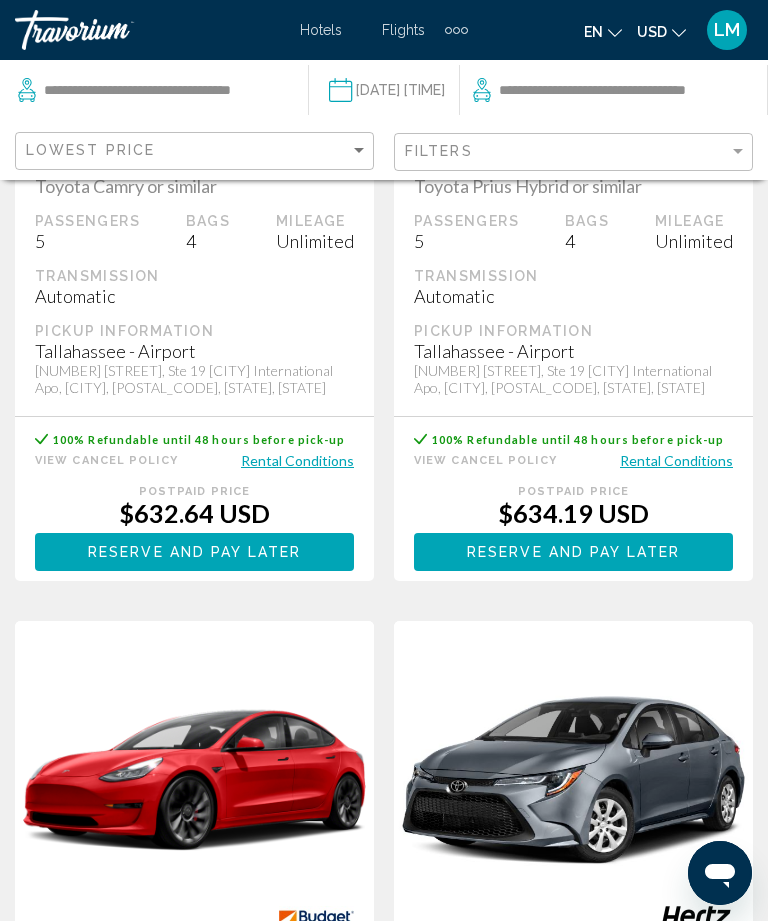 scroll, scrollTop: 1163, scrollLeft: 0, axis: vertical 